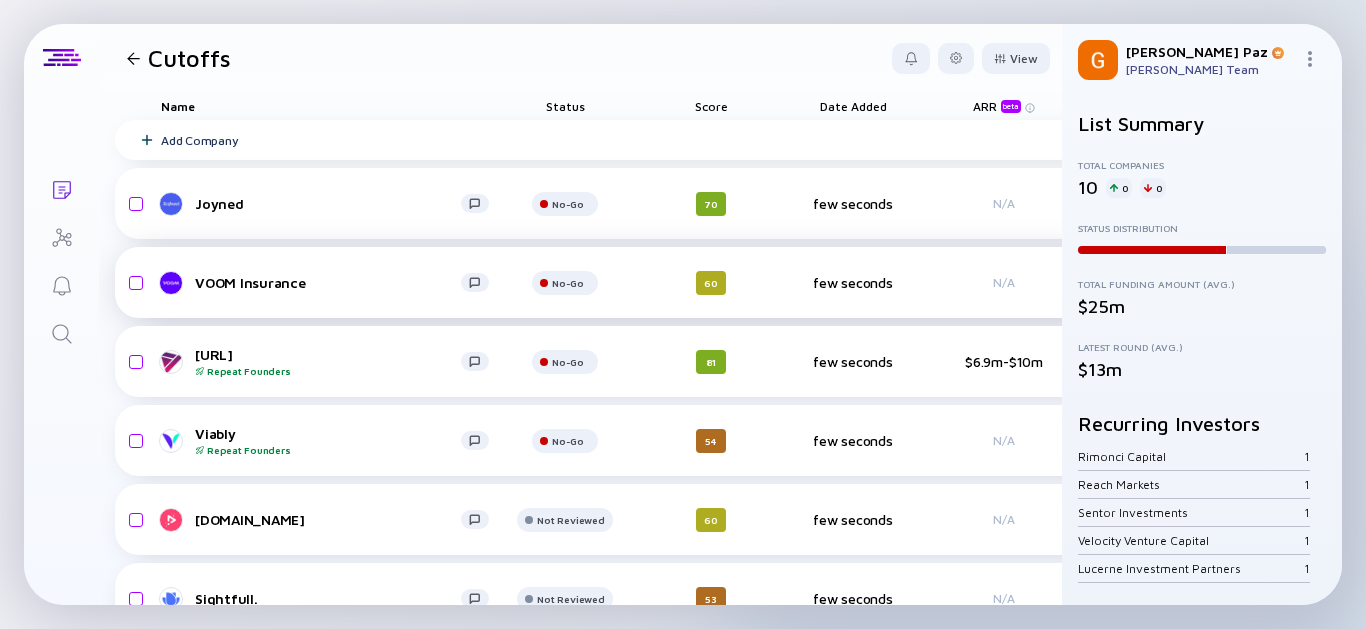 scroll, scrollTop: 0, scrollLeft: 0, axis: both 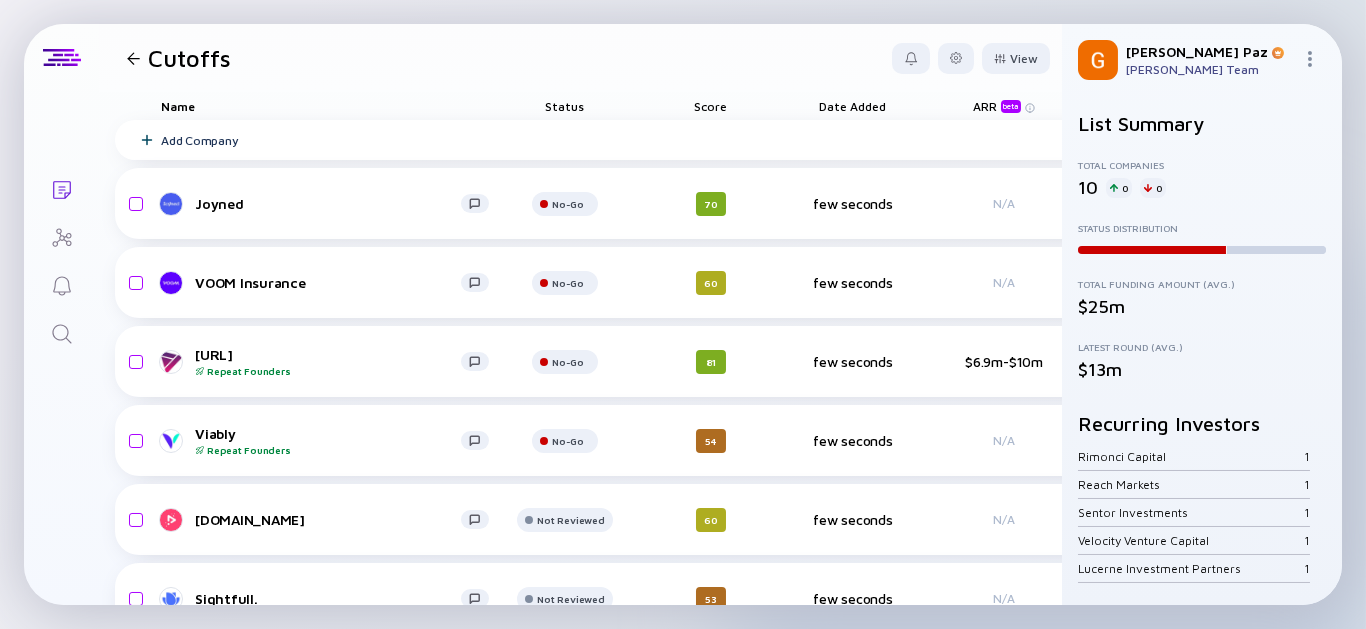 click at bounding box center (133, 58) 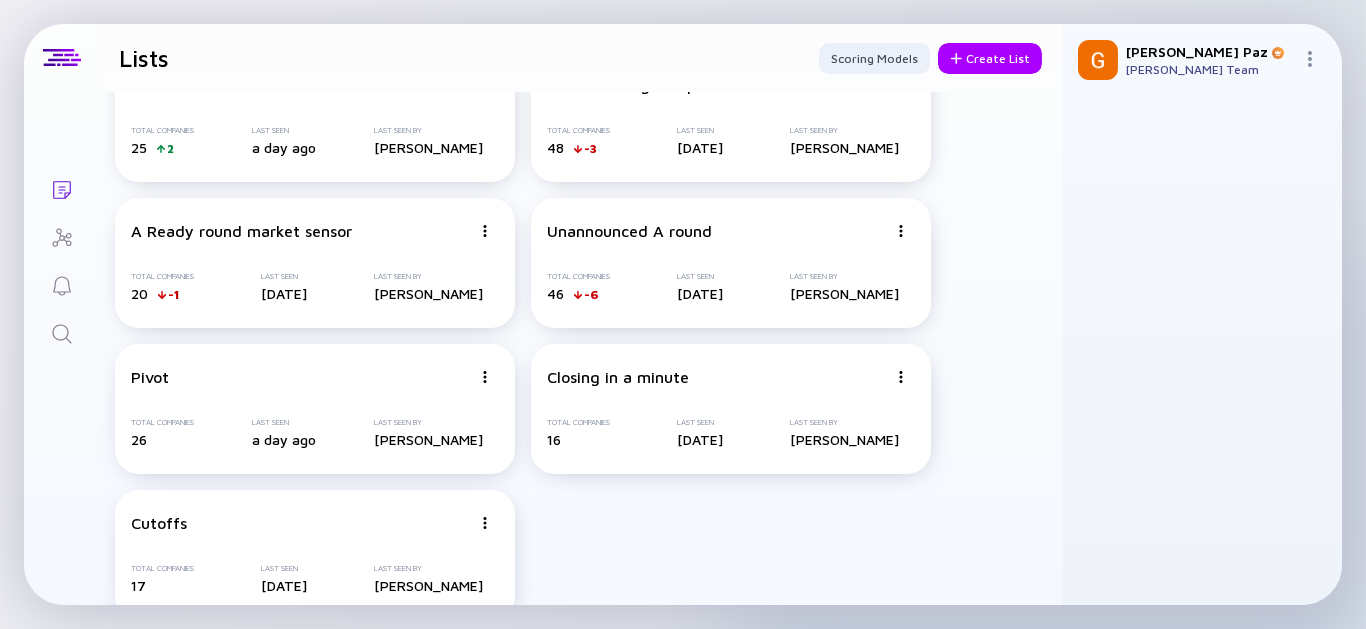 scroll, scrollTop: 86, scrollLeft: 0, axis: vertical 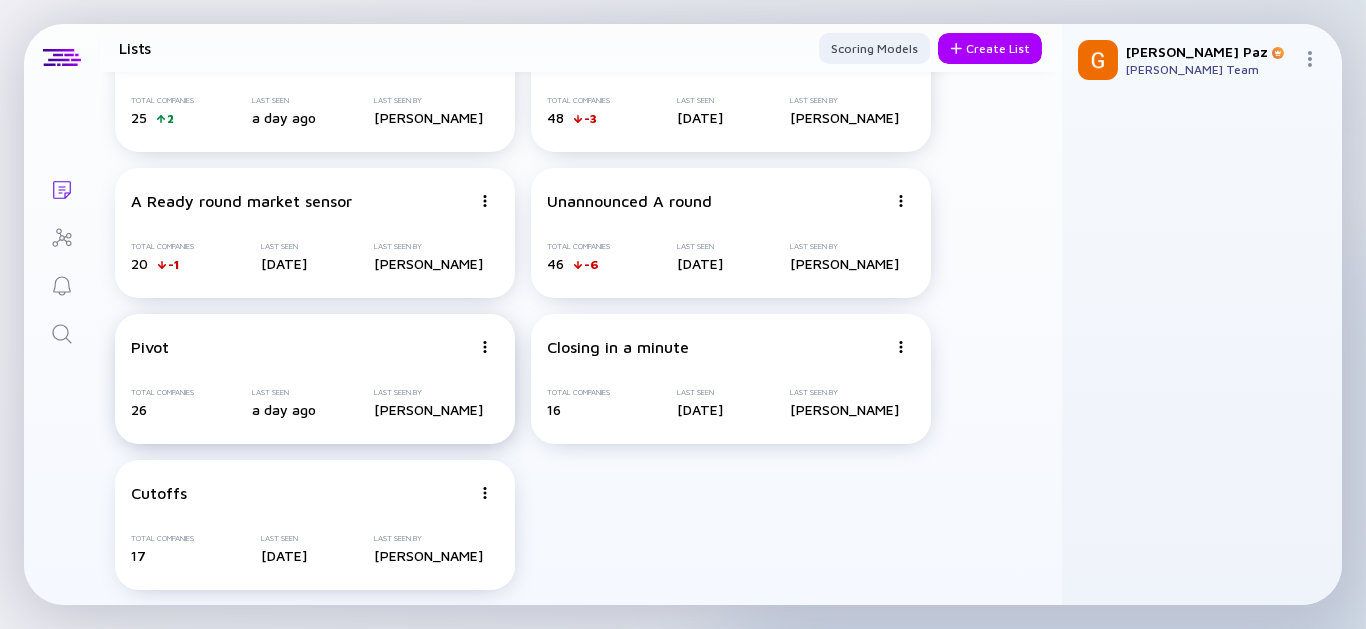 click on "Last Seen" at bounding box center [284, 392] 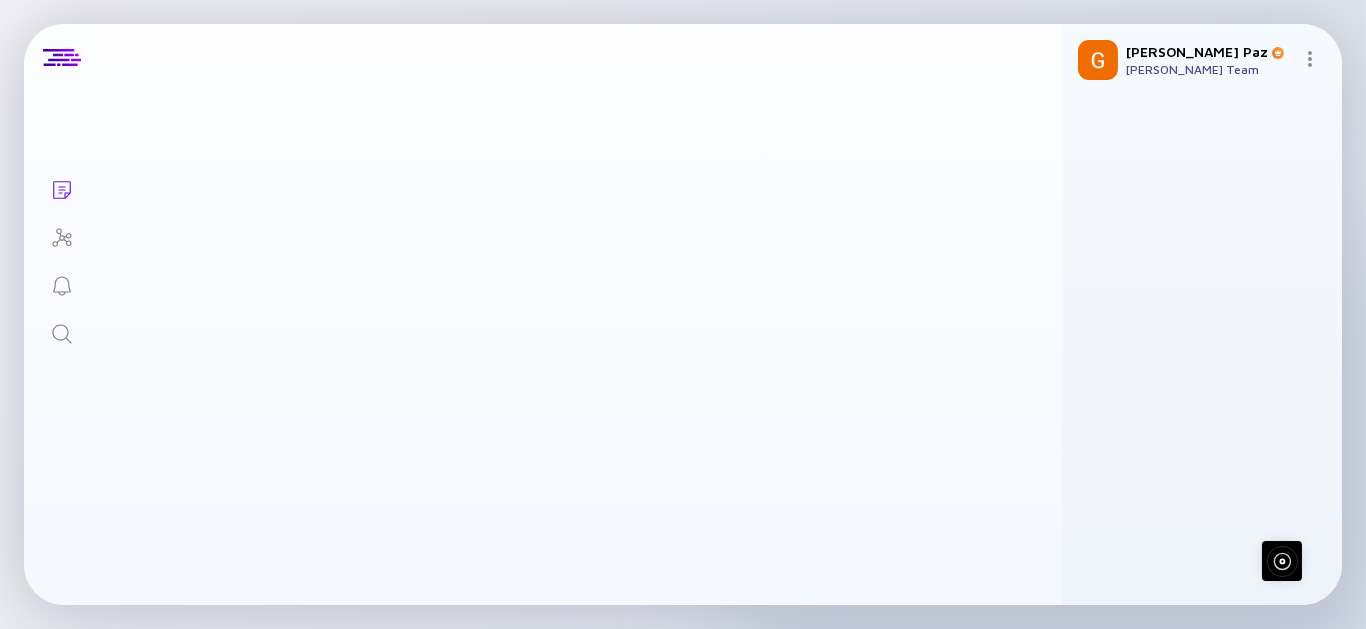 scroll, scrollTop: 0, scrollLeft: 0, axis: both 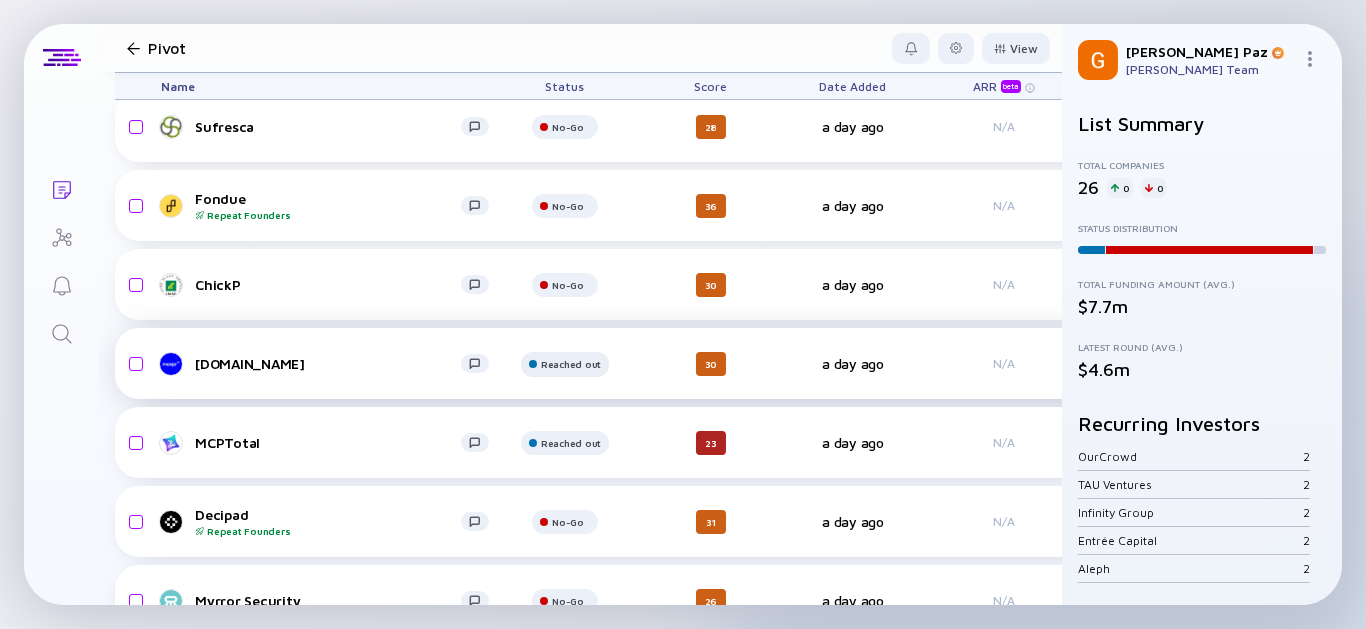 click on "Reached out" at bounding box center [568, 127] 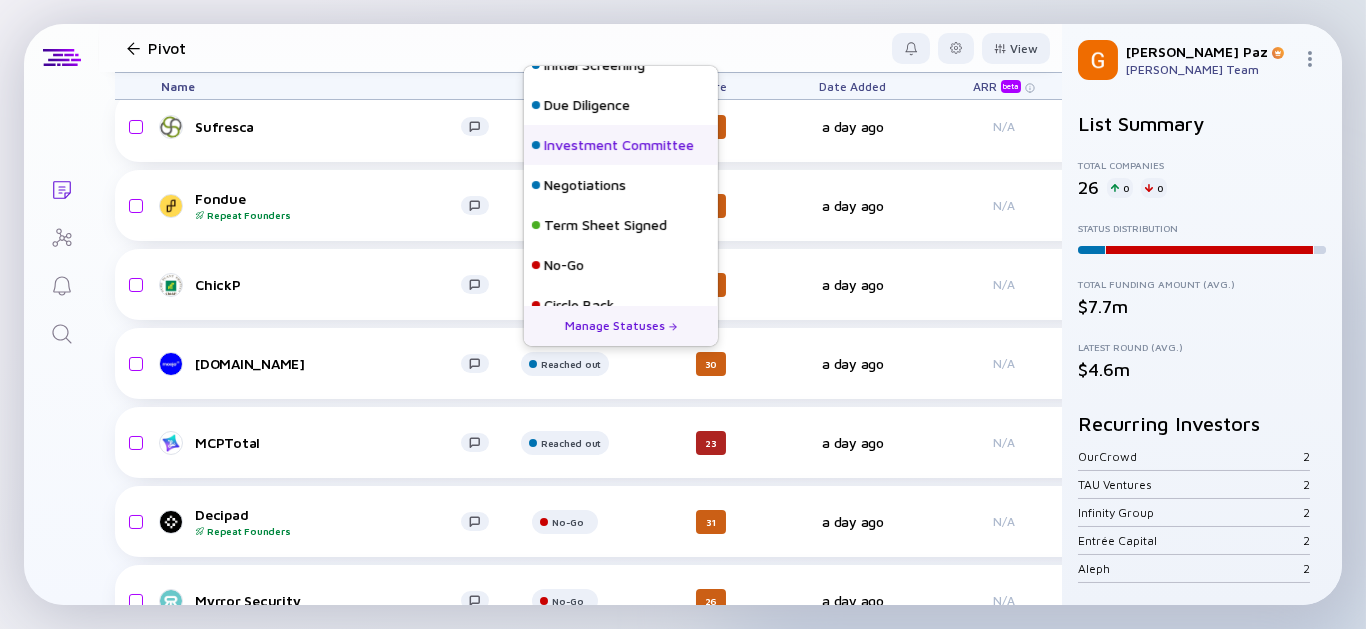 scroll, scrollTop: 207, scrollLeft: 0, axis: vertical 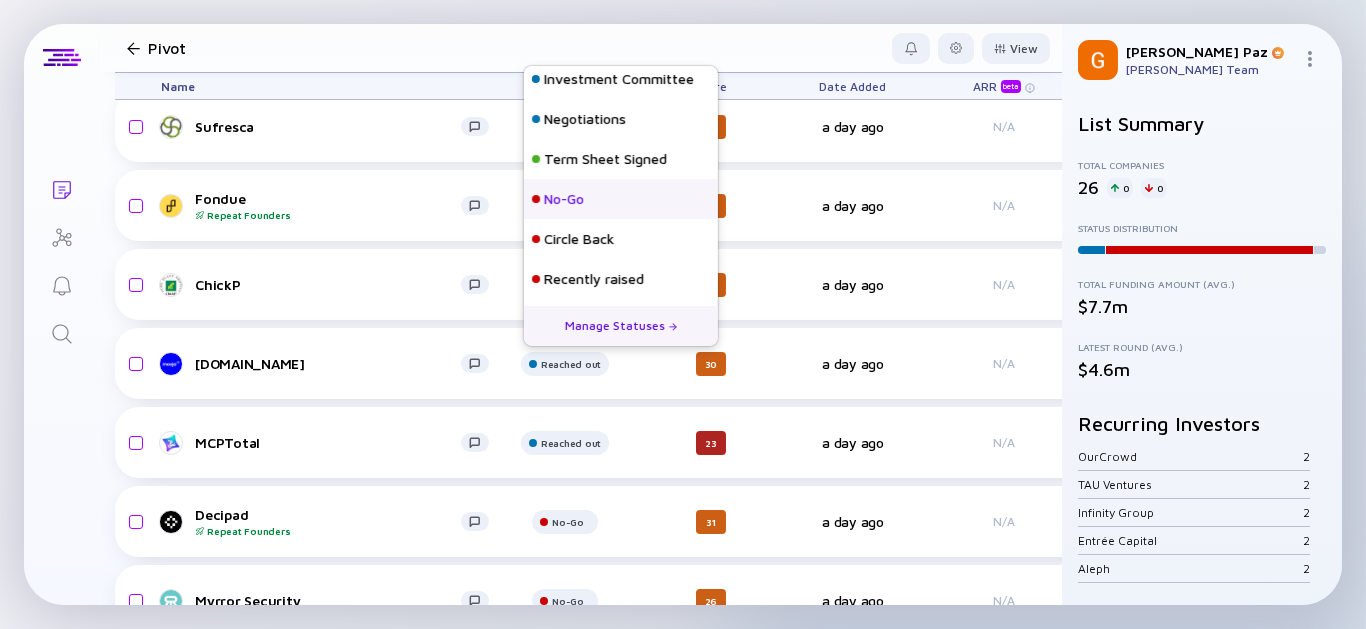 click on "No-Go" at bounding box center [621, 199] 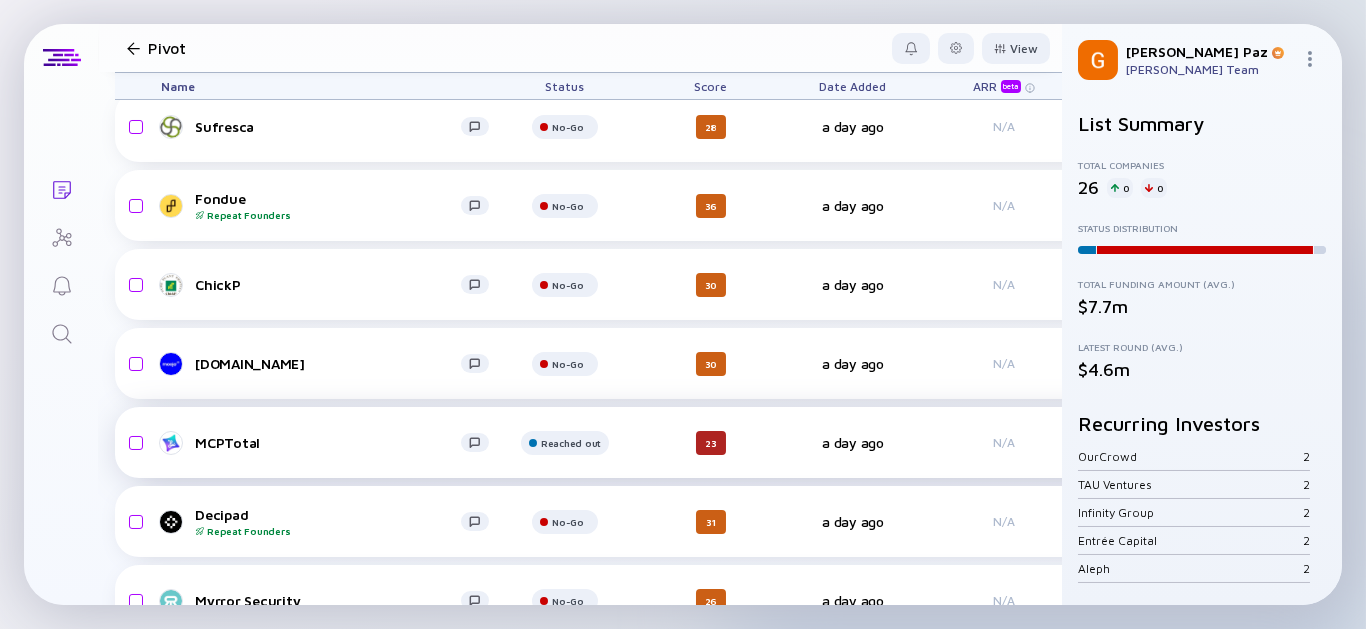 drag, startPoint x: 77, startPoint y: 447, endPoint x: 150, endPoint y: 417, distance: 78.92401 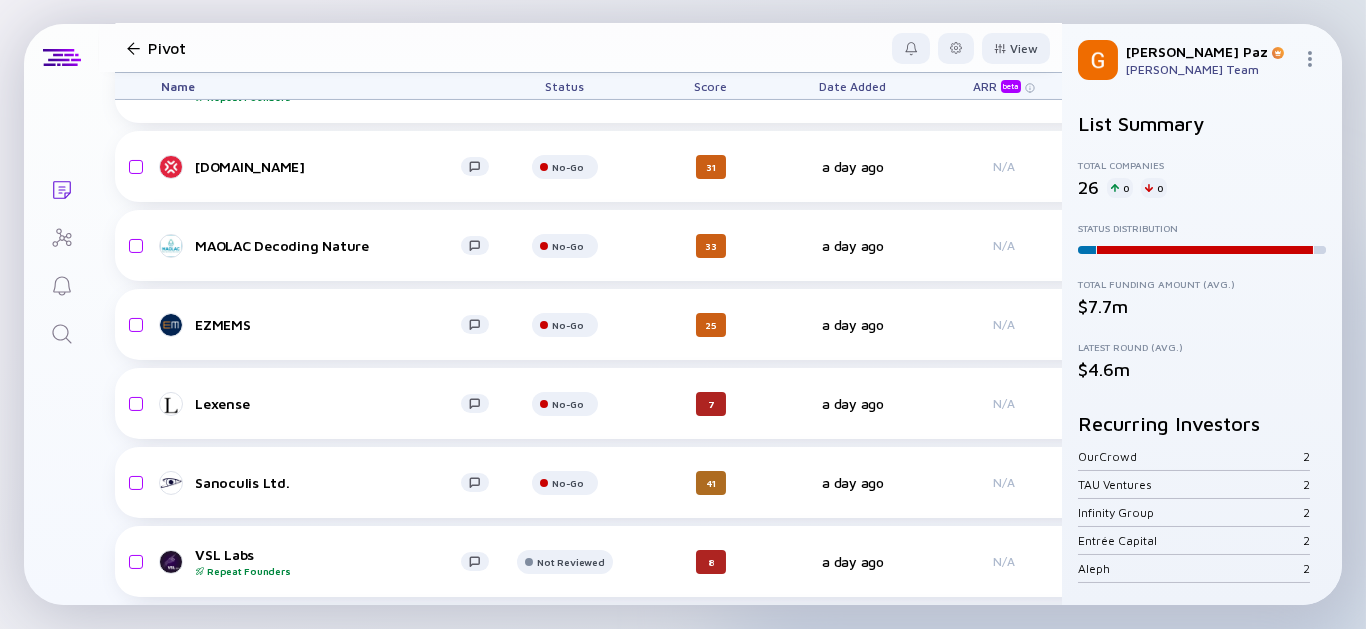 scroll, scrollTop: 1333, scrollLeft: 0, axis: vertical 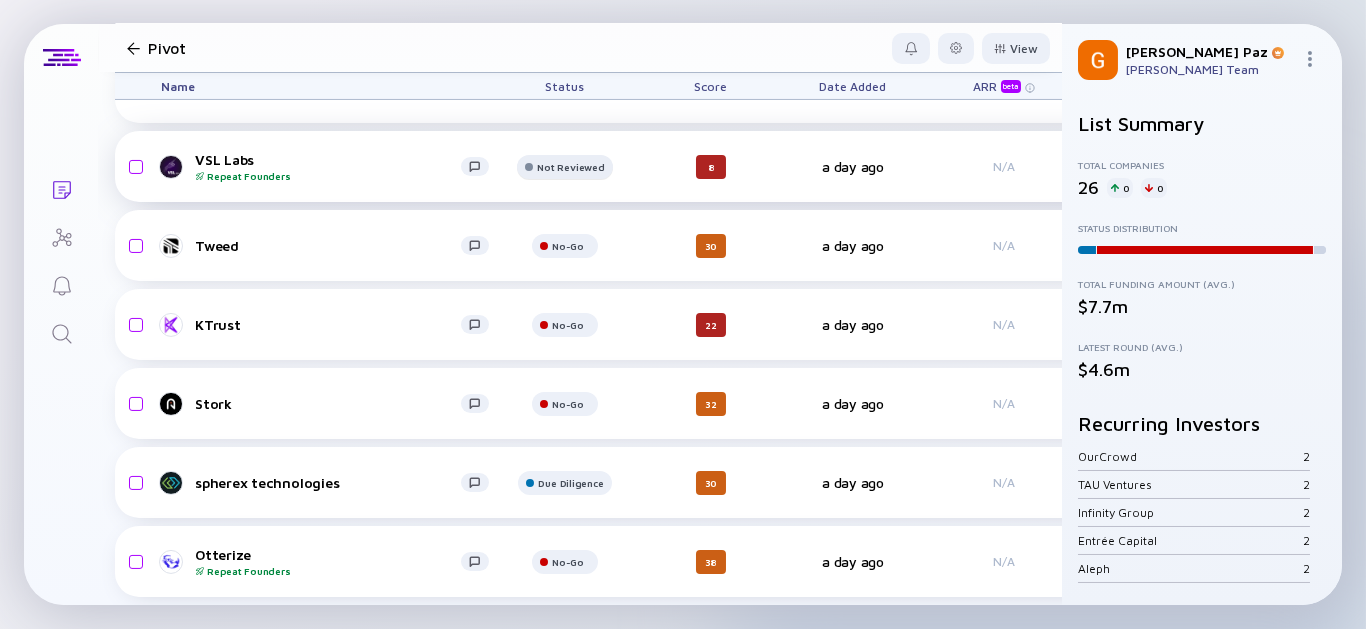 click on "Not Reviewed" at bounding box center [568, 9] 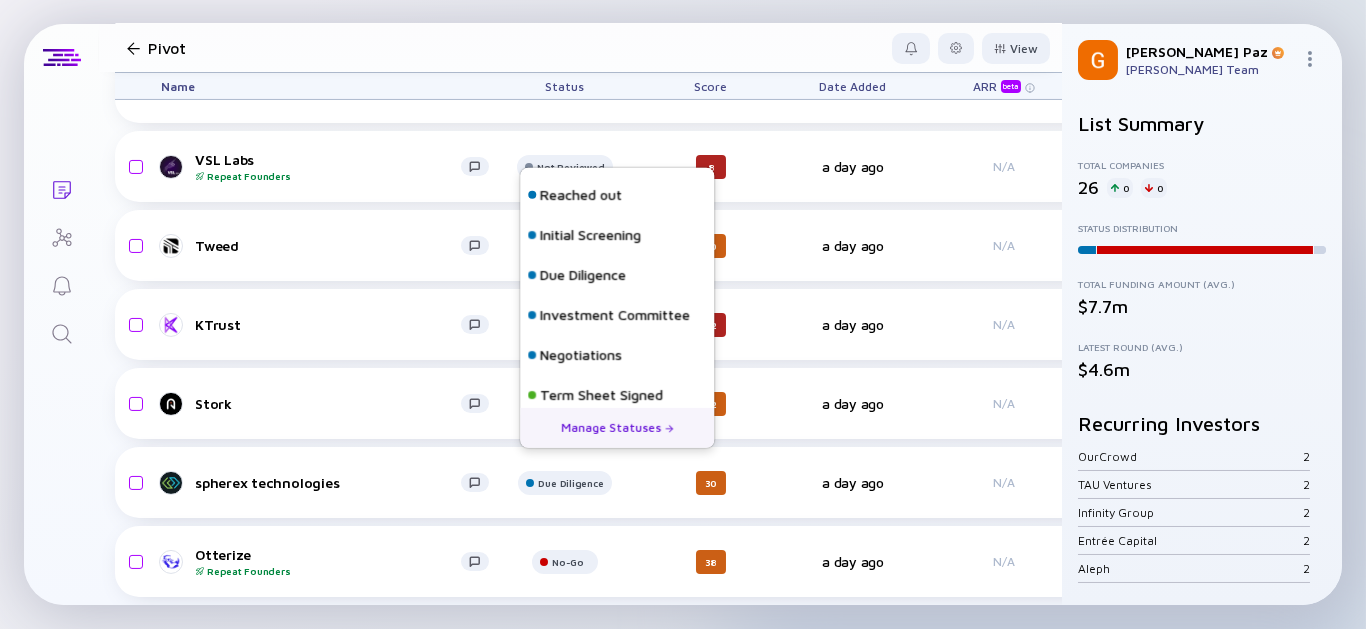 scroll, scrollTop: 207, scrollLeft: 0, axis: vertical 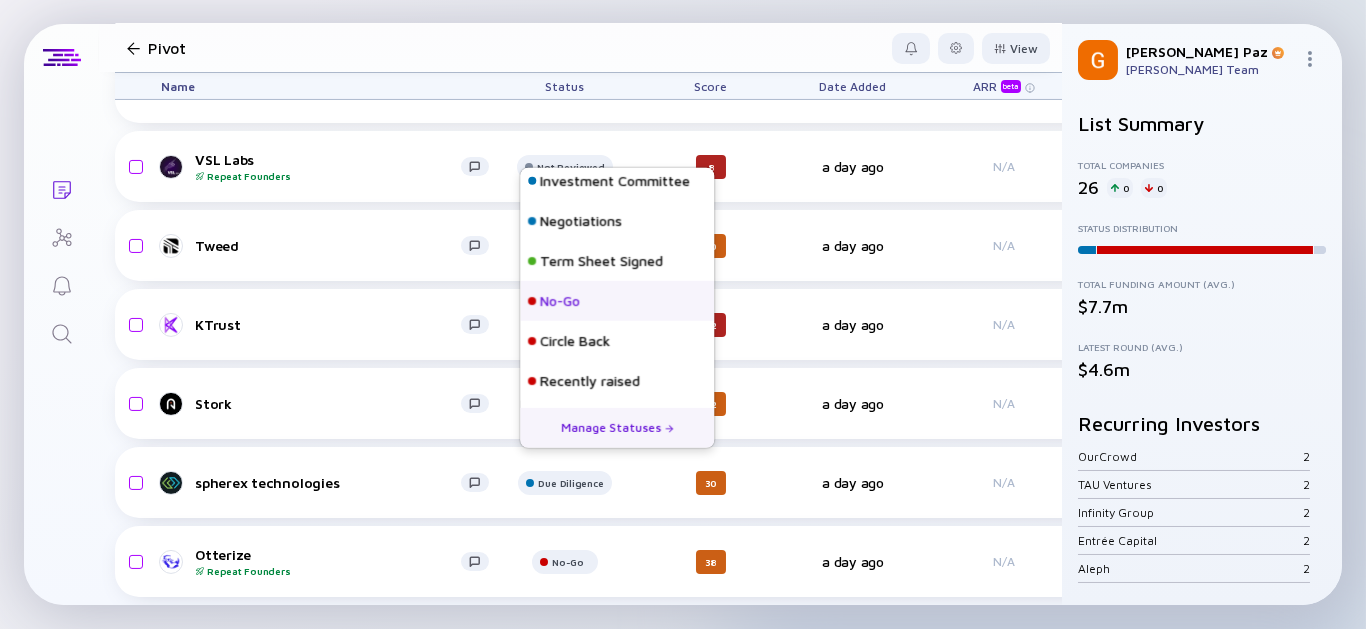 click on "No-Go" at bounding box center [617, 301] 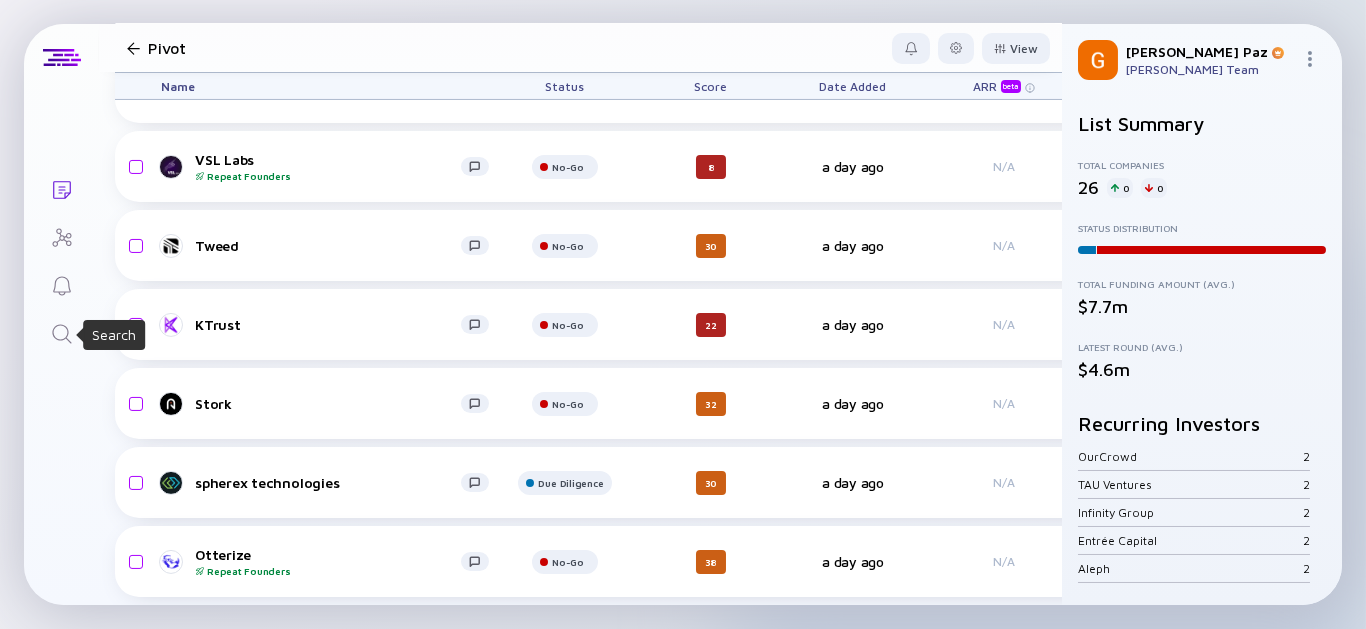 click 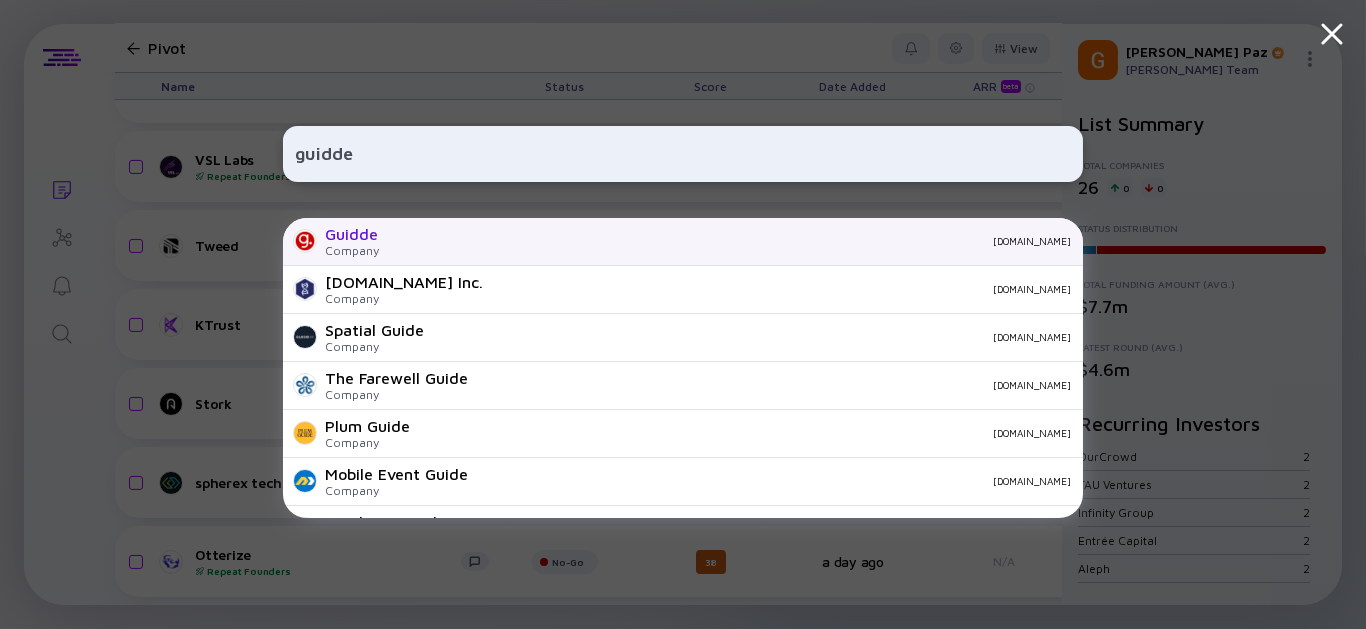 type on "guidde" 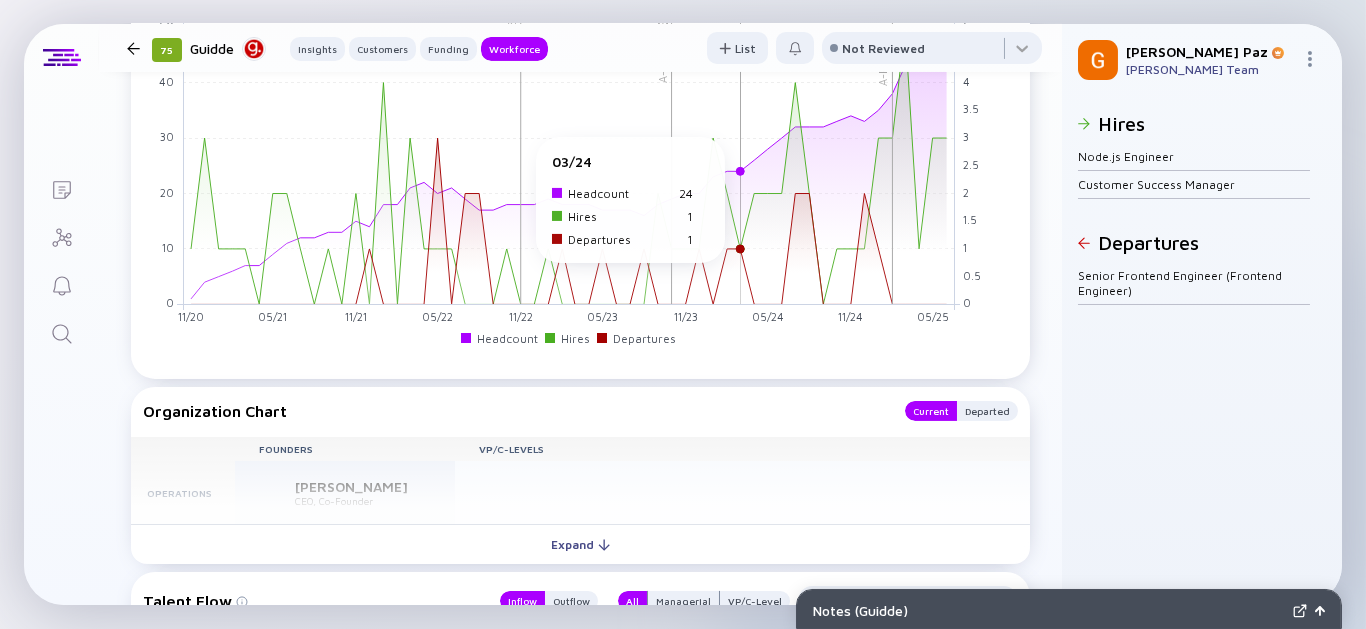 scroll, scrollTop: 2222, scrollLeft: 0, axis: vertical 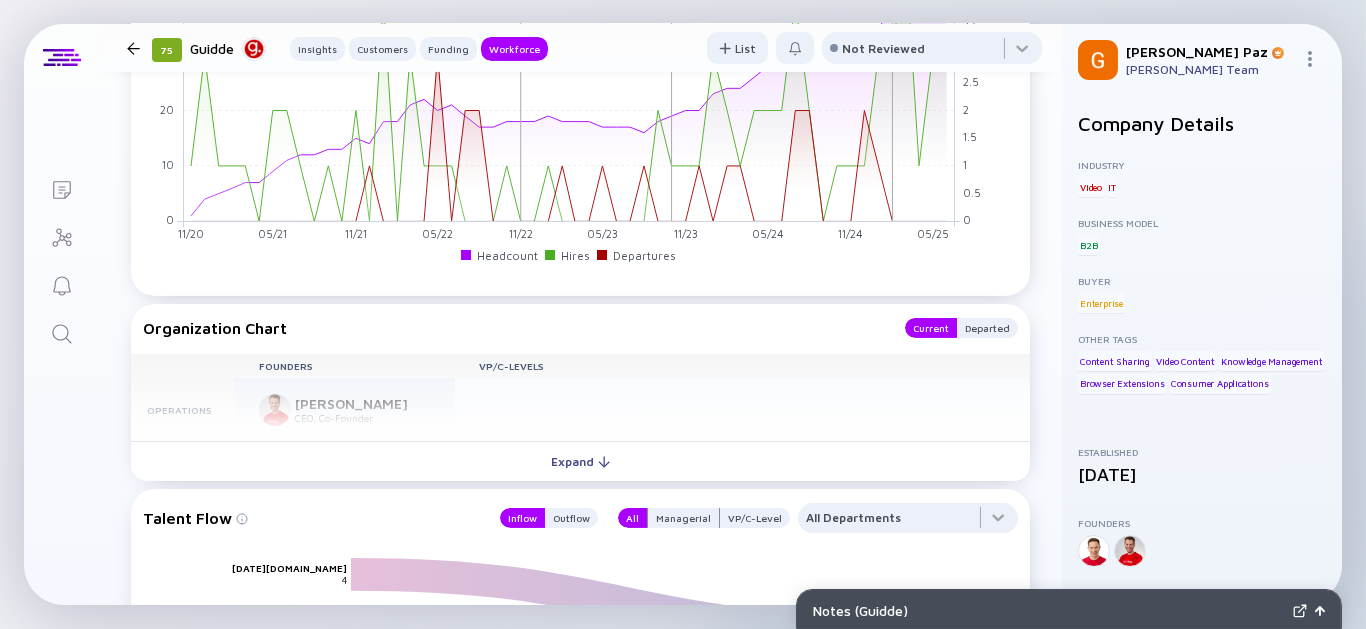 click at bounding box center [61, 332] 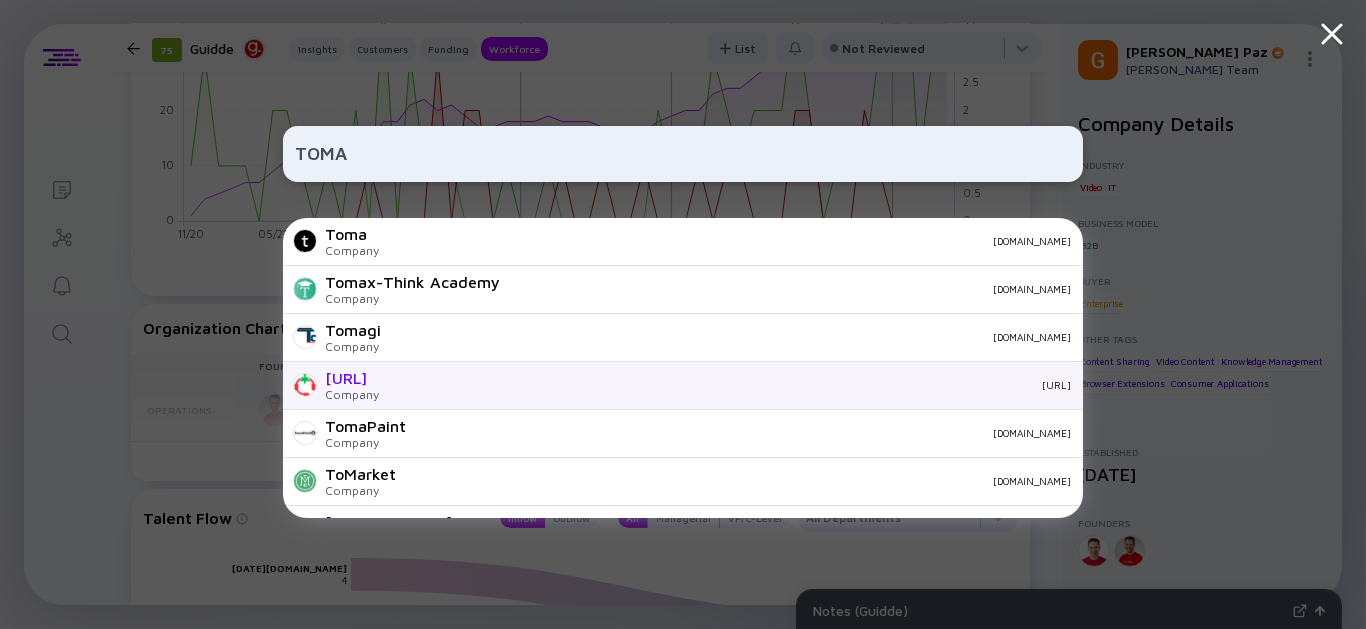 type on "TOMA" 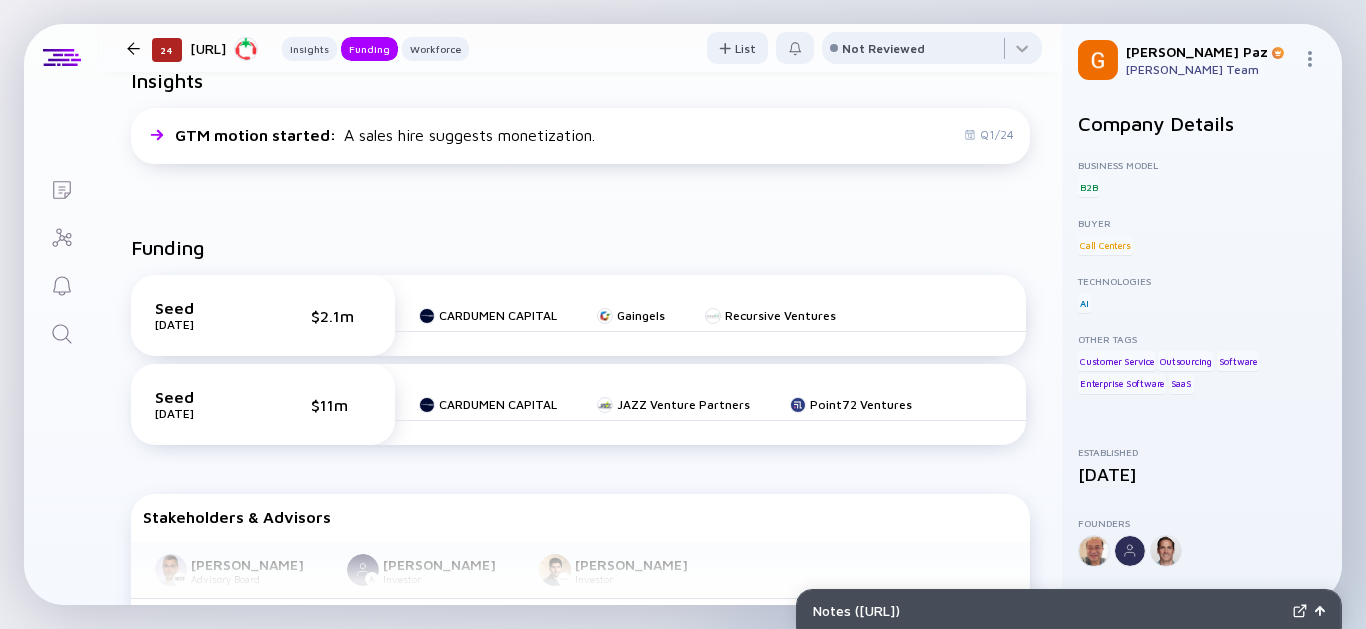 scroll, scrollTop: 476, scrollLeft: 0, axis: vertical 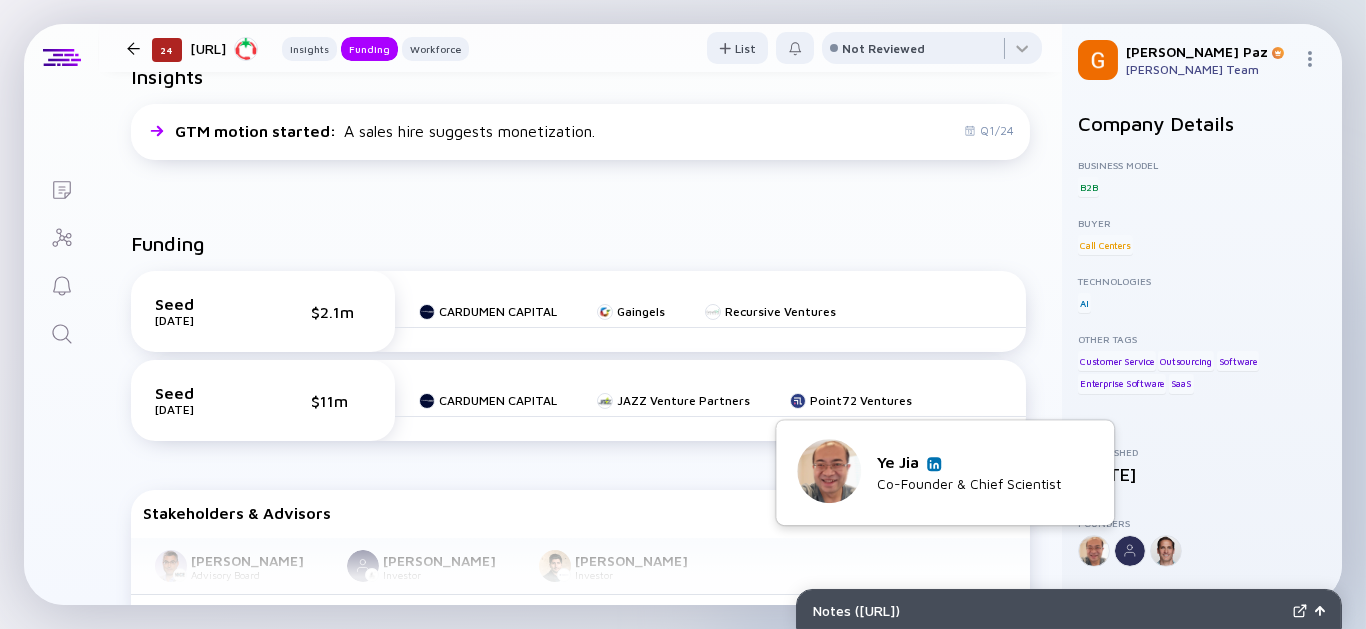 click at bounding box center [934, 464] 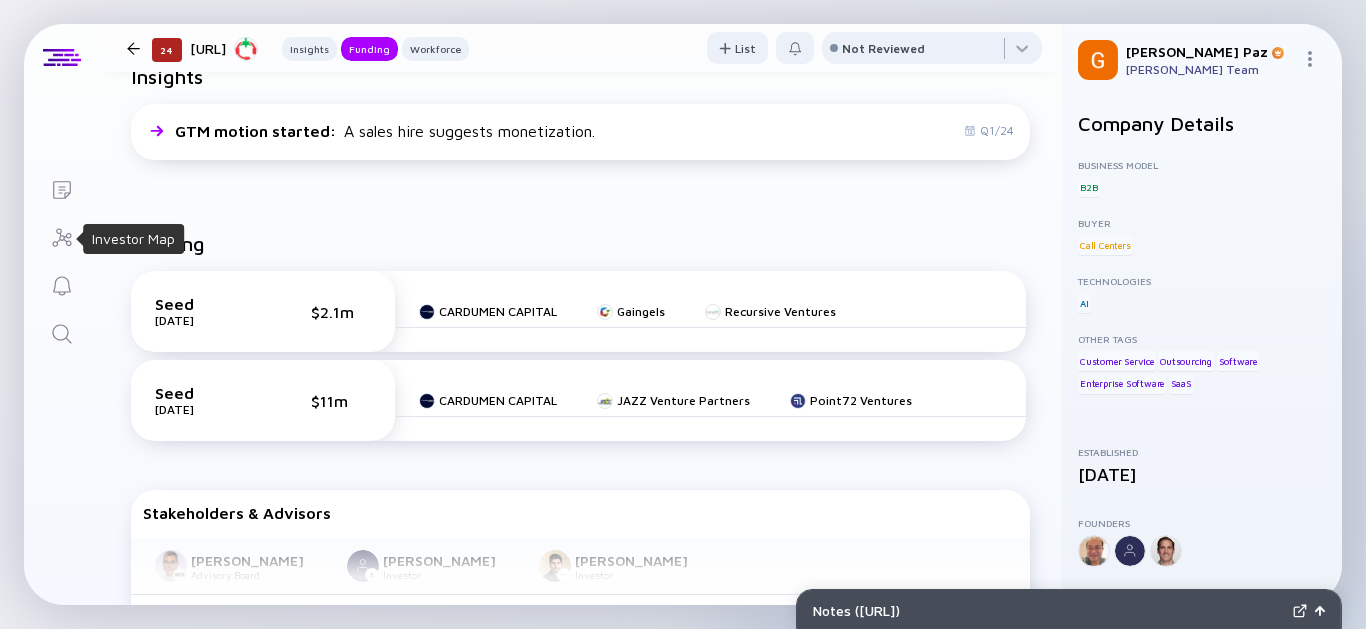 click 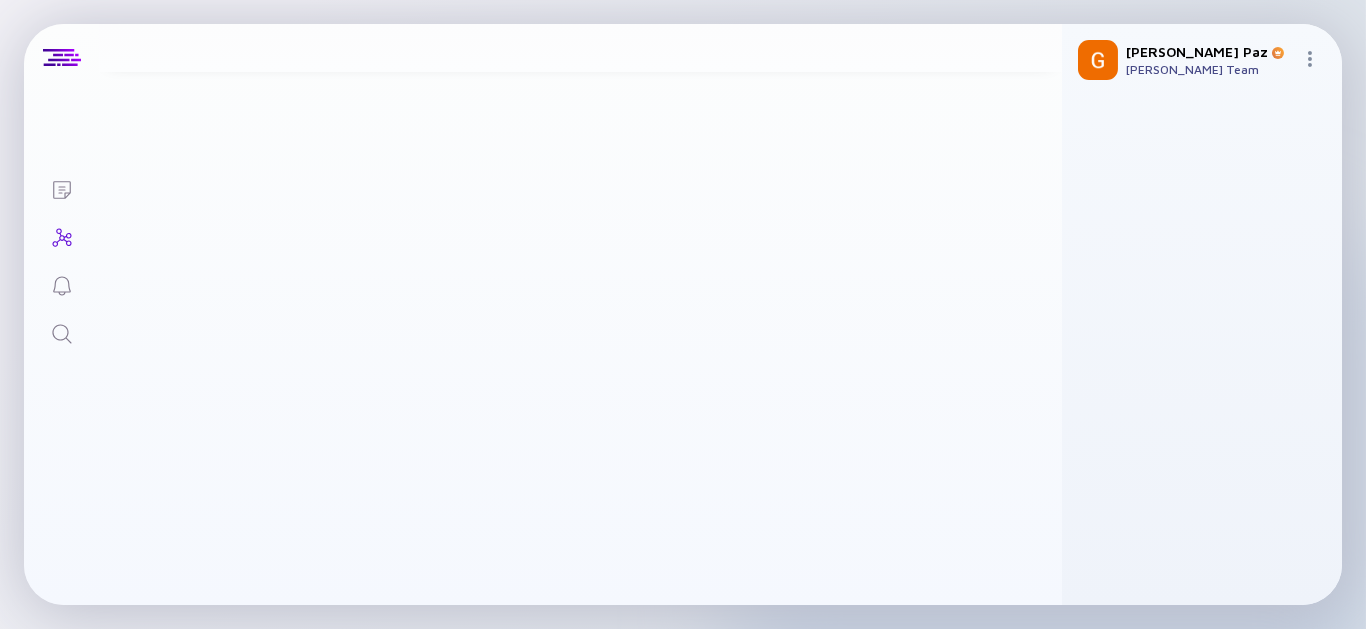 scroll, scrollTop: 0, scrollLeft: 0, axis: both 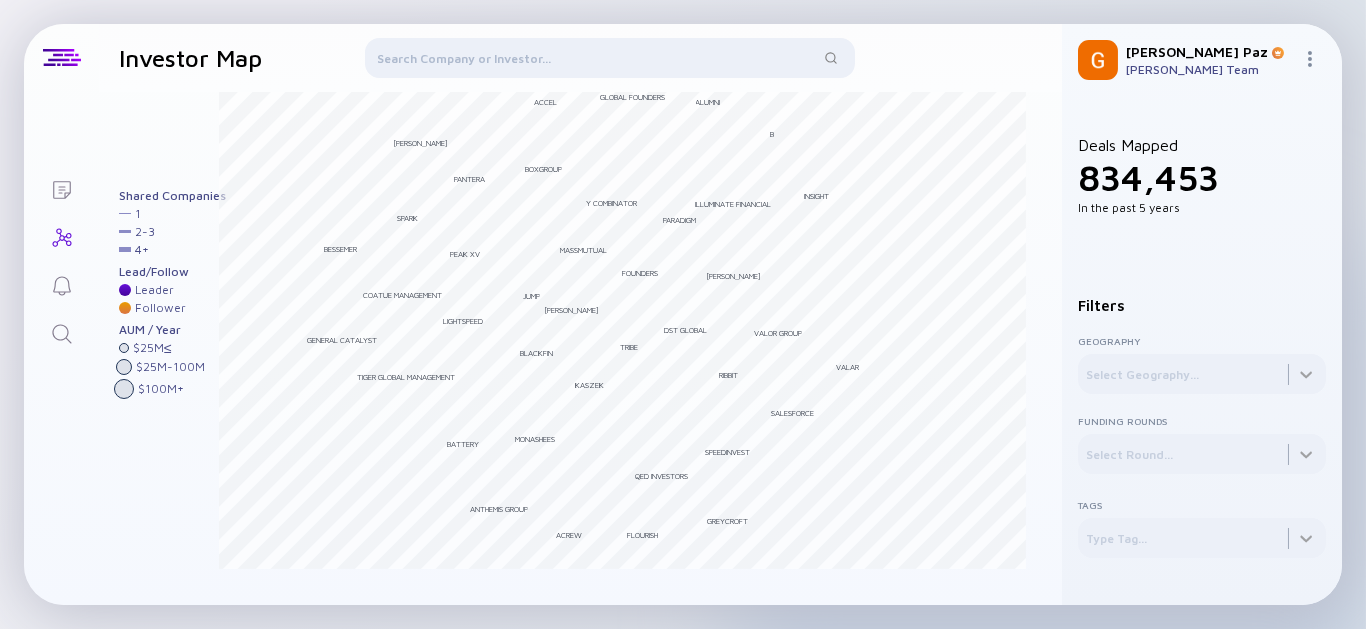 click at bounding box center (610, 62) 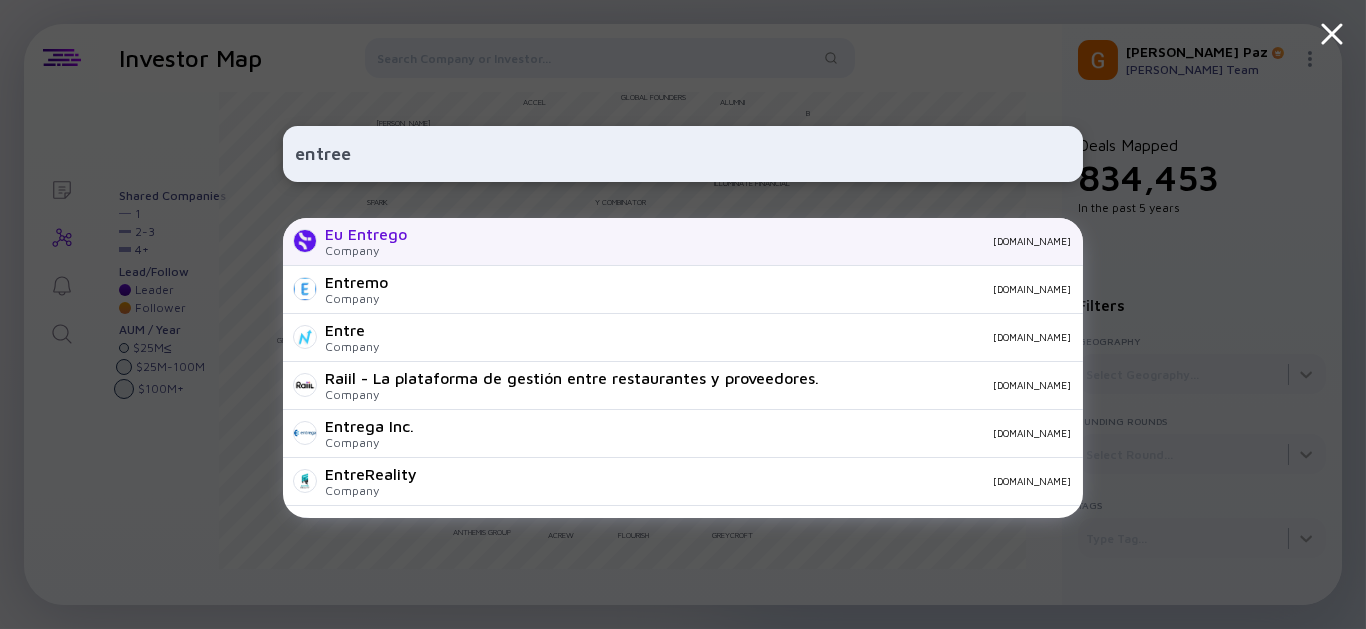type on "entree" 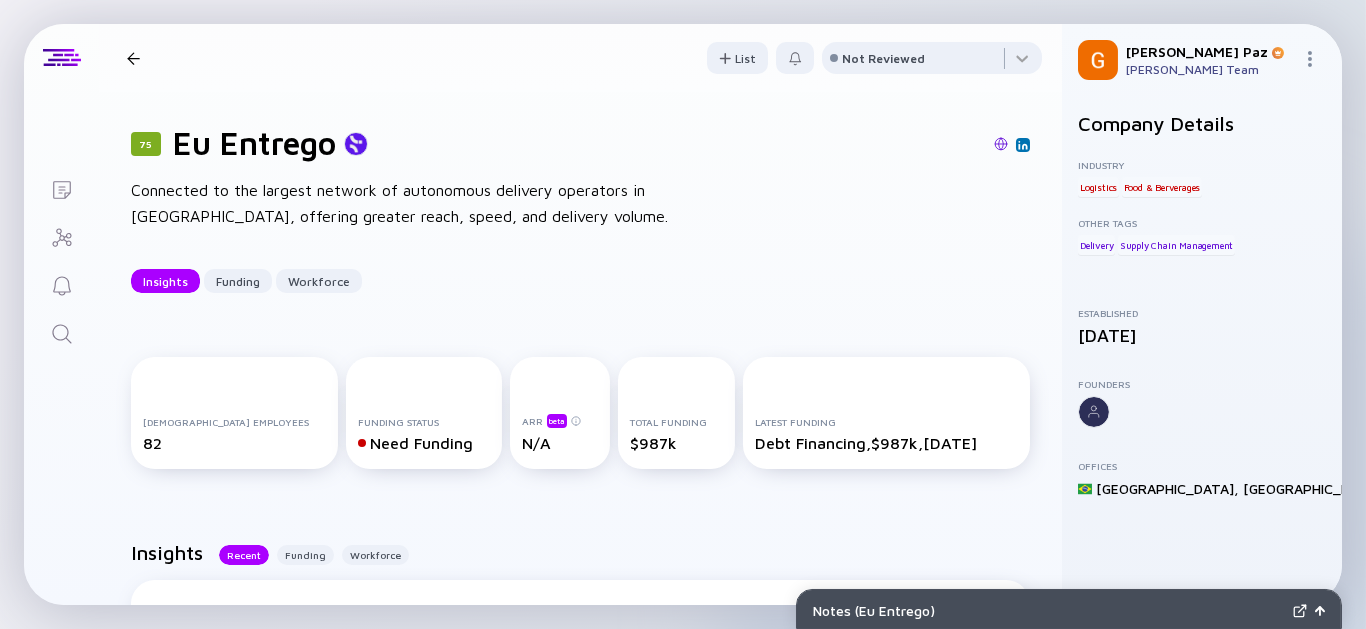 click at bounding box center [133, 58] 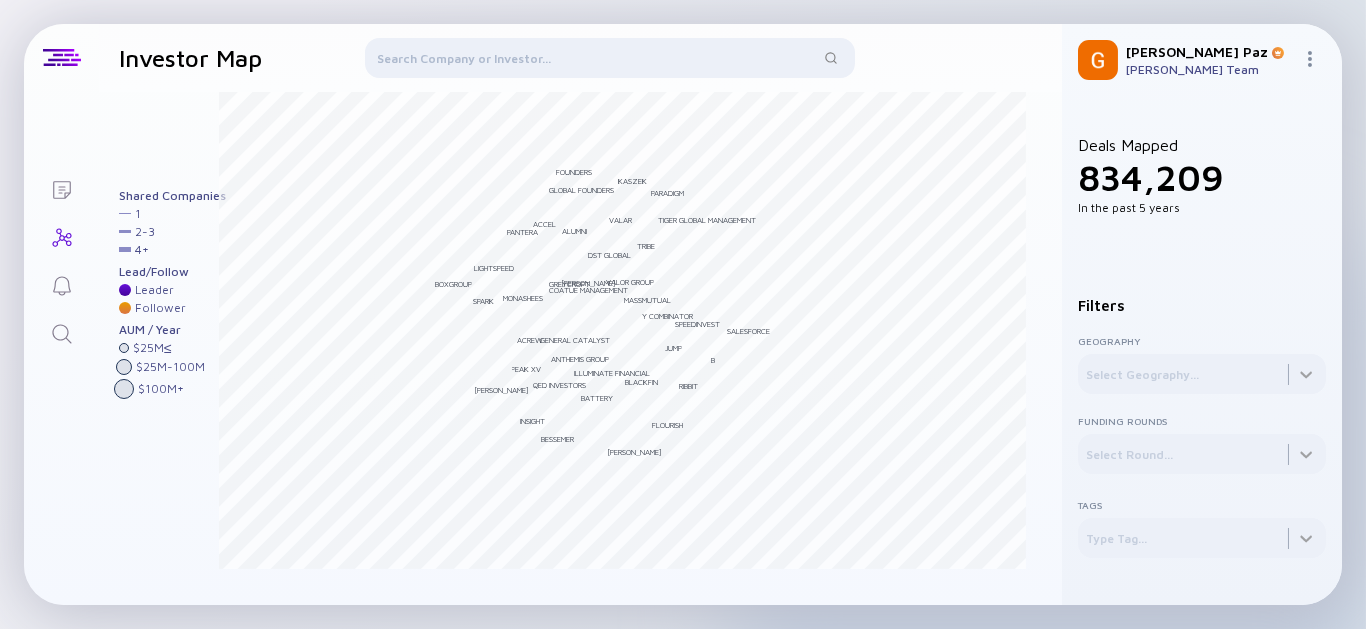 click at bounding box center [610, 62] 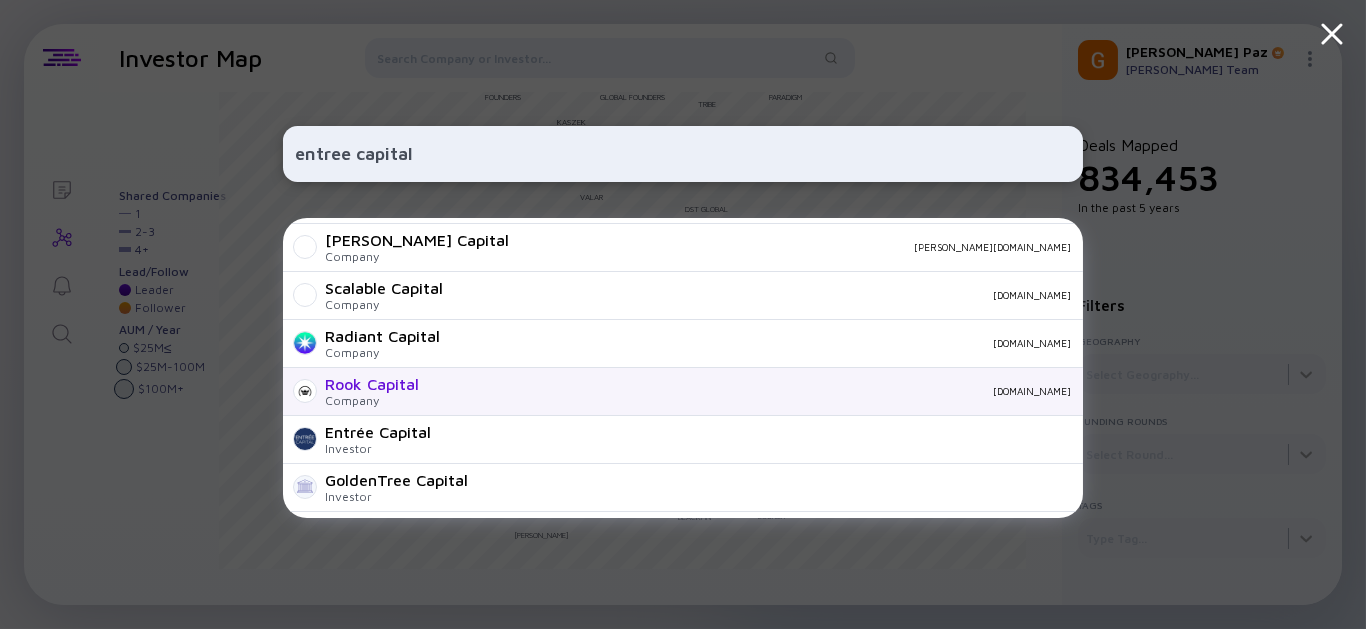 scroll, scrollTop: 800, scrollLeft: 0, axis: vertical 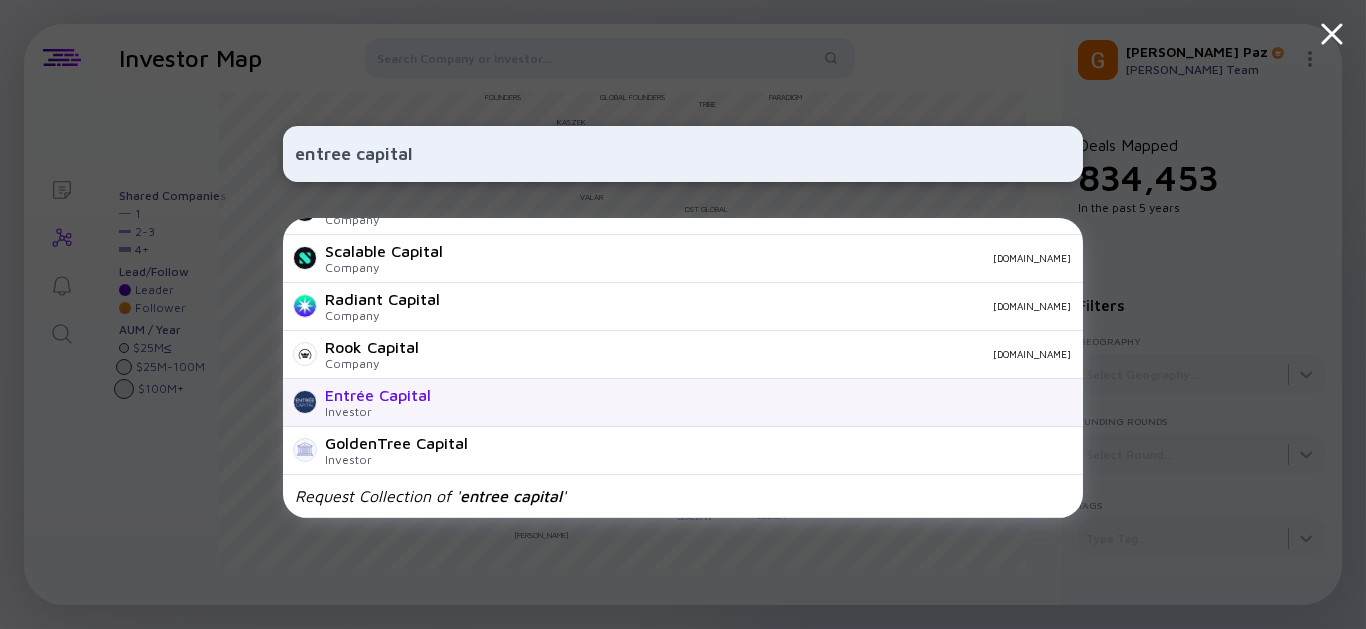 type on "entree capital" 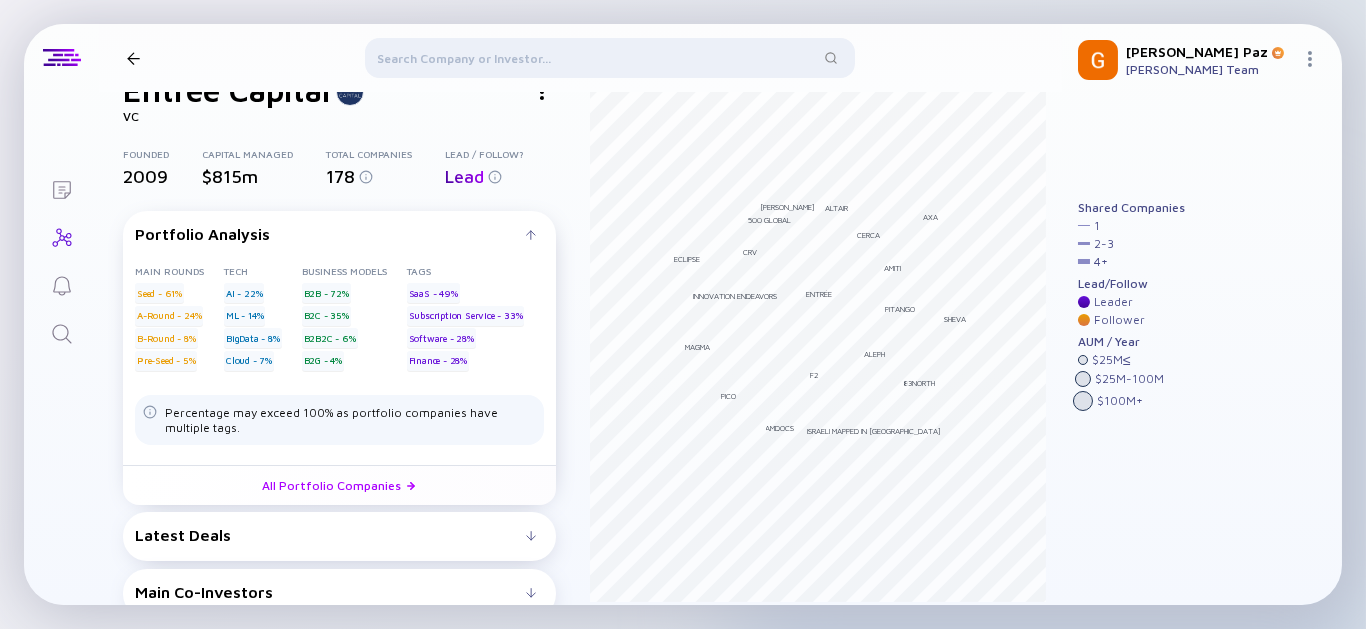 scroll, scrollTop: 64, scrollLeft: 0, axis: vertical 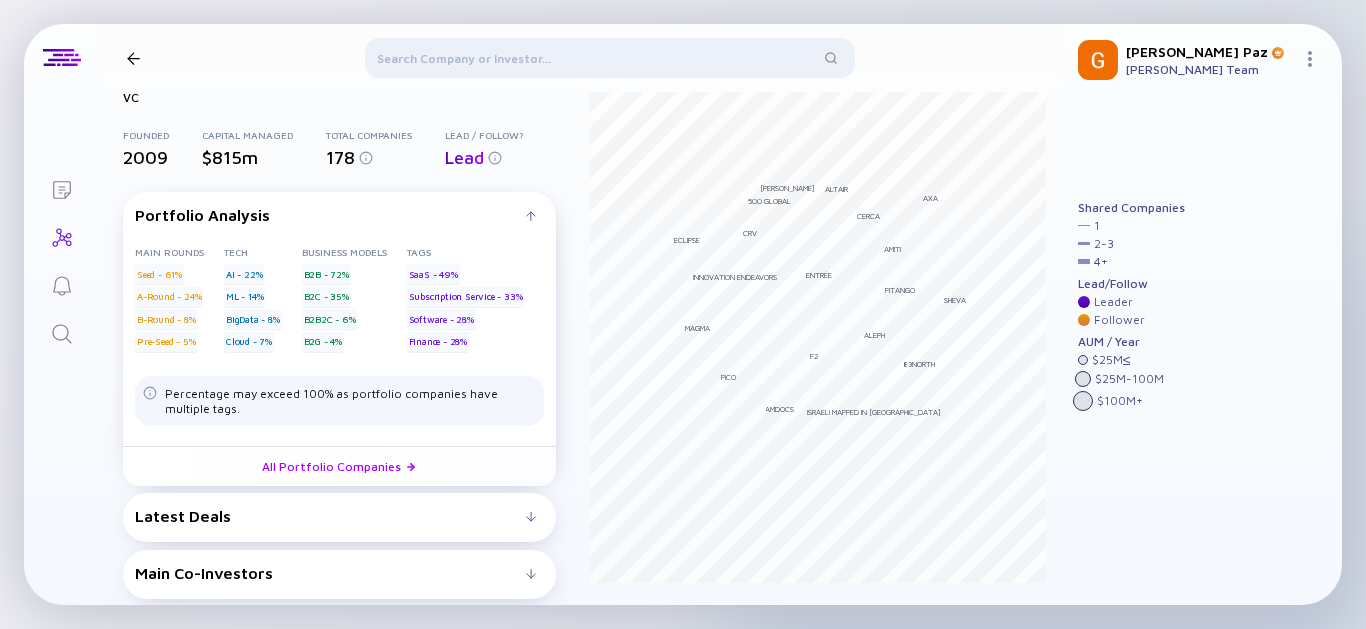 click on "Latest Deals" at bounding box center (330, 516) 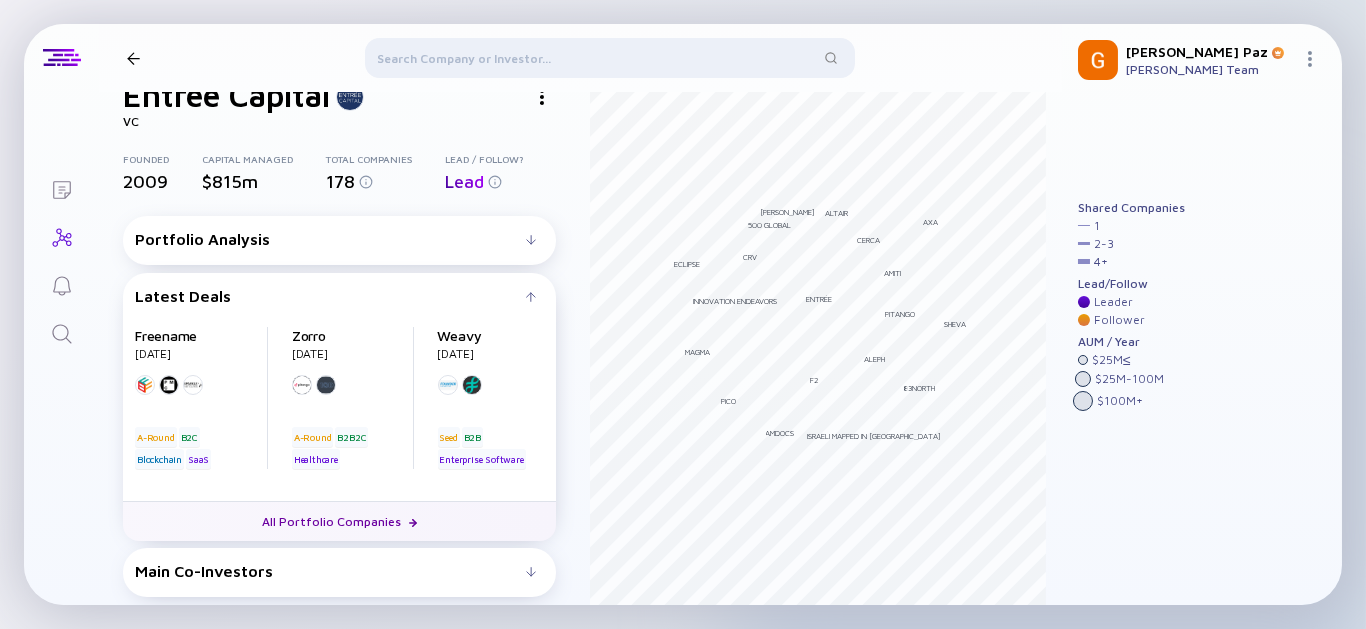scroll, scrollTop: 46, scrollLeft: 0, axis: vertical 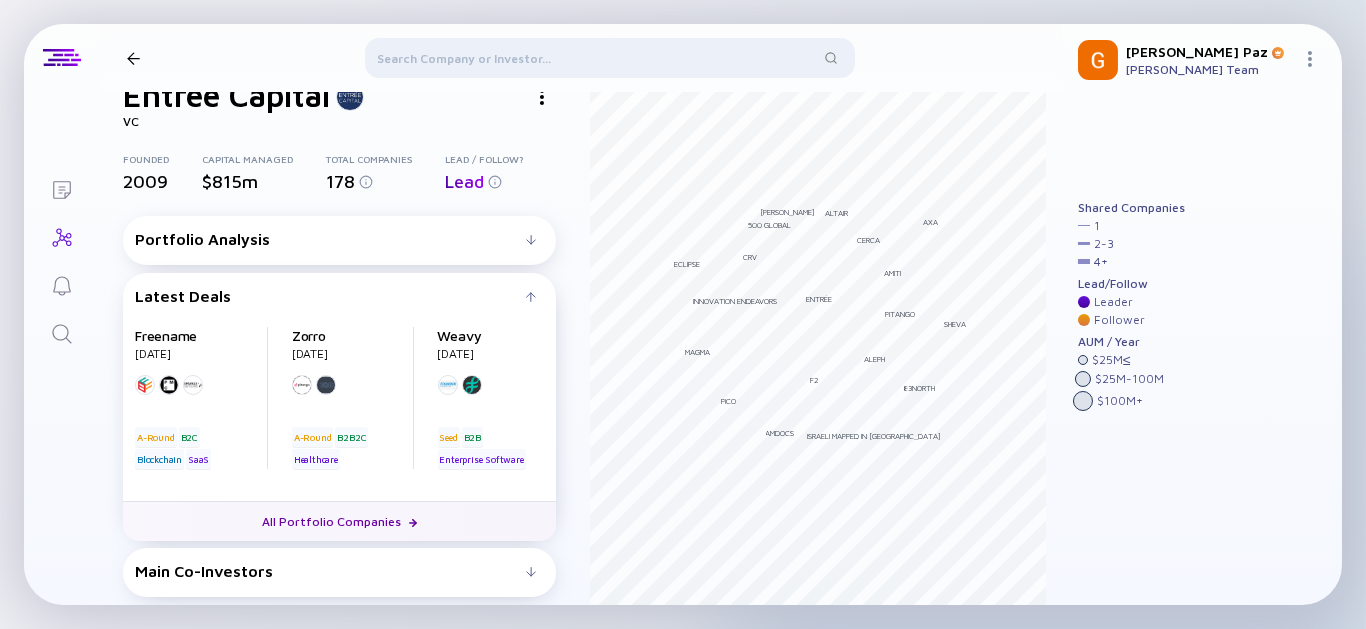 click on "All Portfolio Companies" at bounding box center [339, 521] 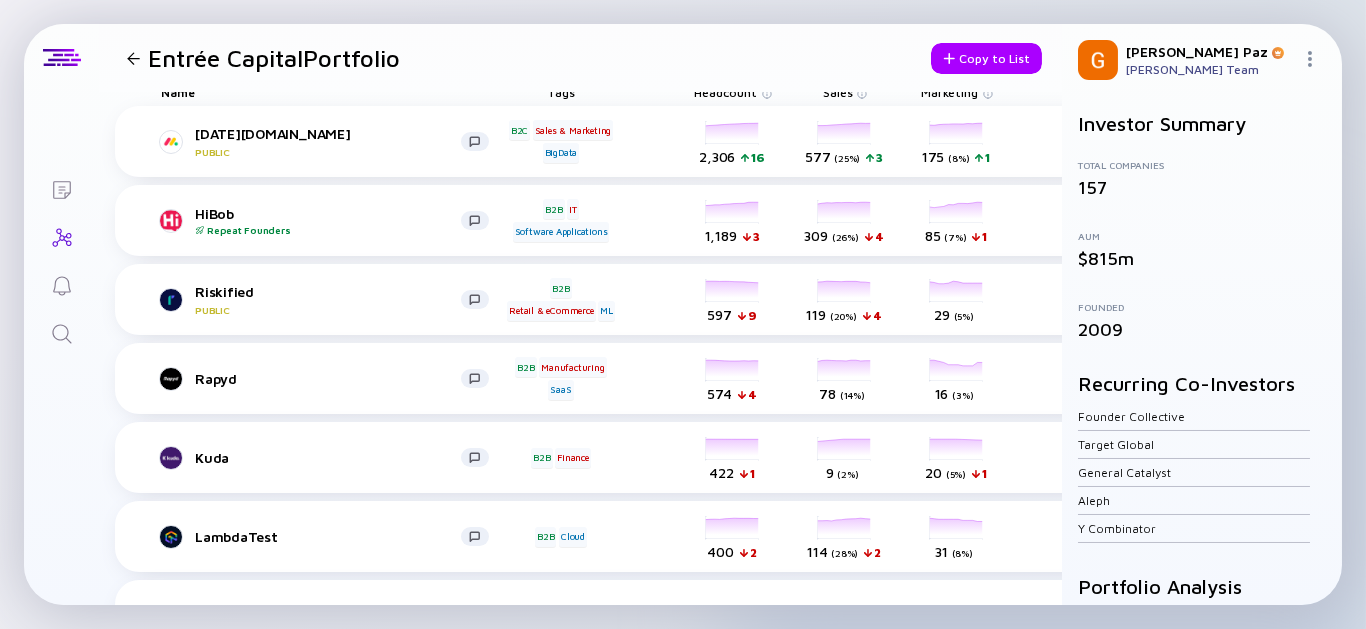 scroll, scrollTop: 0, scrollLeft: 0, axis: both 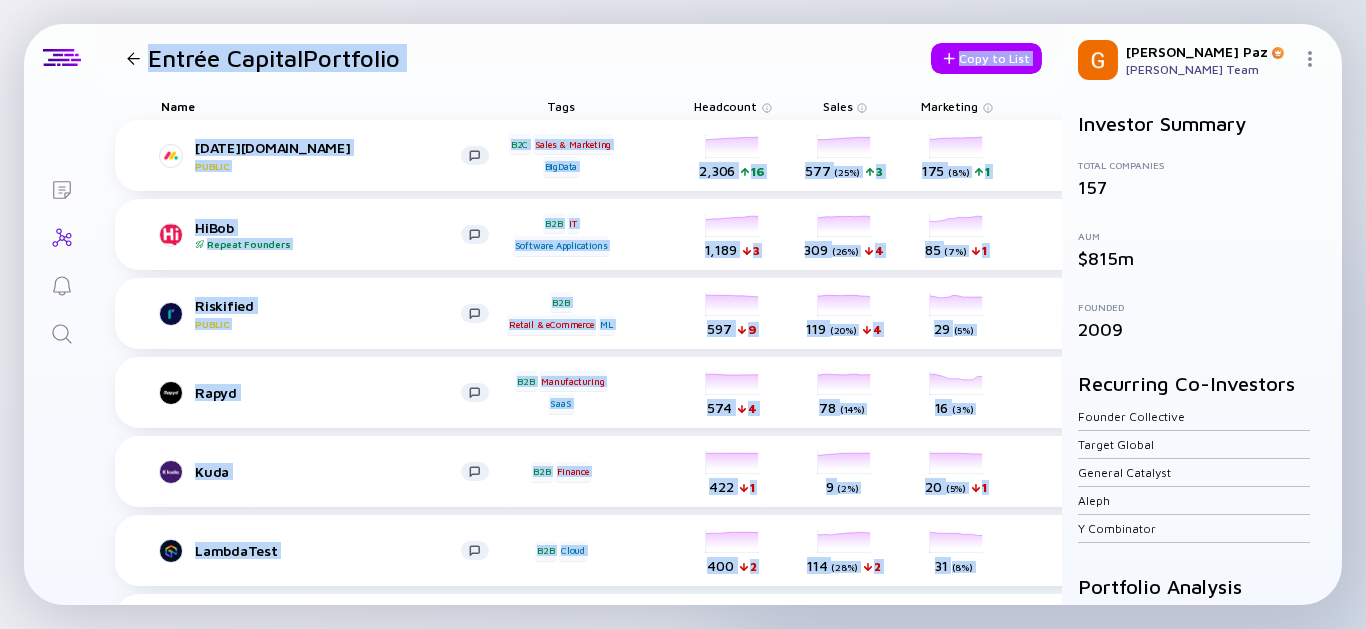 click on "Updating List... Lists Entrée Capital  Portfolio Copy to List Name Tags Headcount Sales Marketing Last Funding Investors Offices monday.com Public B2C Sales & Marketing BigData headcount-monday-com 2,306 16 Headcount salesColumn-monday-com 577 ( 25% ) 3 Sales marketingColumn-monday-com 175 ( 8% ) 1 Marketing Post-IPO Equity Funding $150m,
Jun 2021       +  1 HiBob Repeat Founders B2B IT Software Applications headcount-hibob 1,189 3 Headcount salesColumn-hibob 309 ( 26% ) 4 Sales marketingColumn-hibob 85 ( 7% ) 1 Marketing E-Round $150m,
Sept 2024       +  2 Riskified Public B2B Retail & eCommerce ML headcount-riskified 597 9 Headcount salesColumn-riskified 119 ( 20% ) 4 Sales marketingColumn-riskified 29 ( 5% ) Marketing E-Round $165m,
Nov 2019       +  4 Rapyd B2B Manufacturing SaaS headcount-rapyd-financial-network 574 4 Headcount salesColumn-rapyd-financial-network 78 ( 14% ) Sales marketingColumn-rapyd-financial-network 16 ( 3% ) Marketing Undisclosed $500m,        B2B" at bounding box center [683, 314] 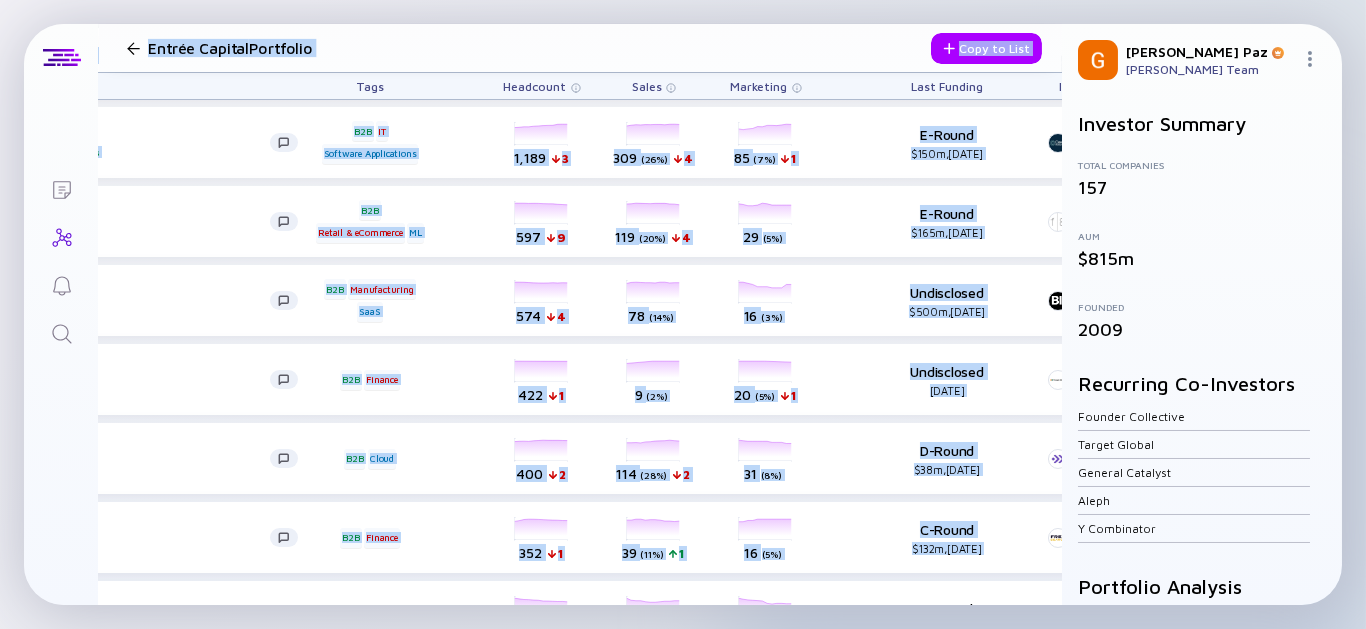 scroll, scrollTop: 92, scrollLeft: 504, axis: both 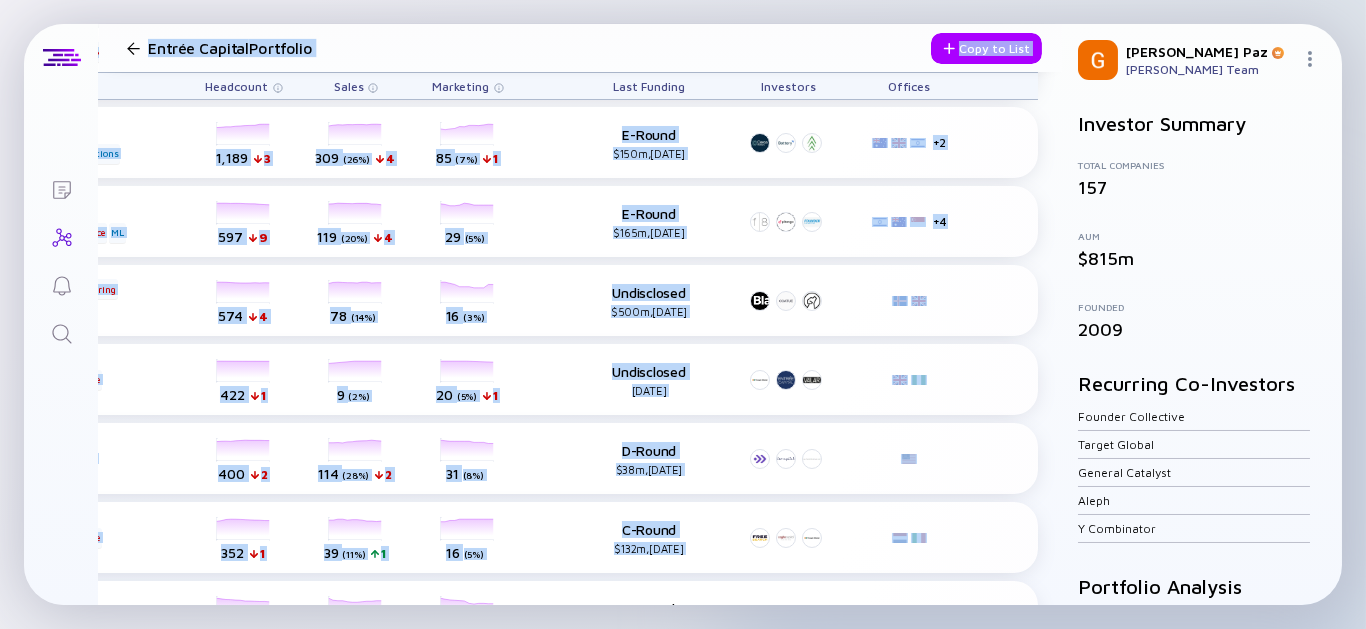 click on "Last Funding" at bounding box center (649, 86) 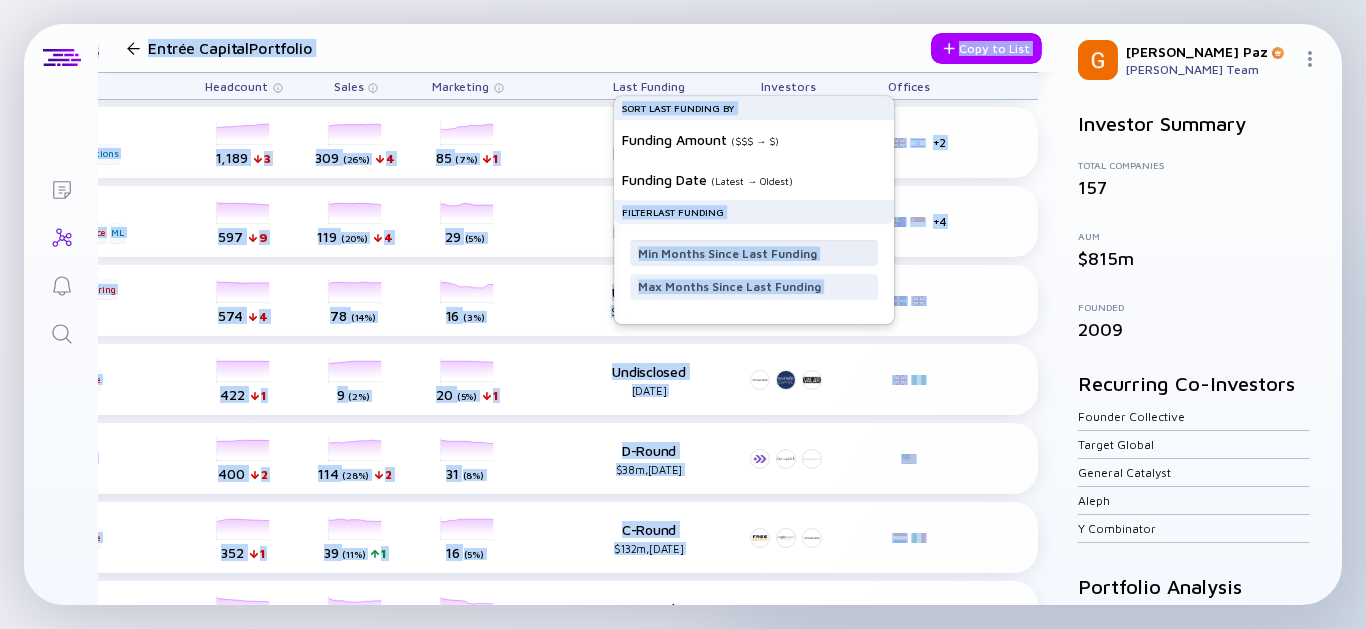 click at bounding box center [754, 253] 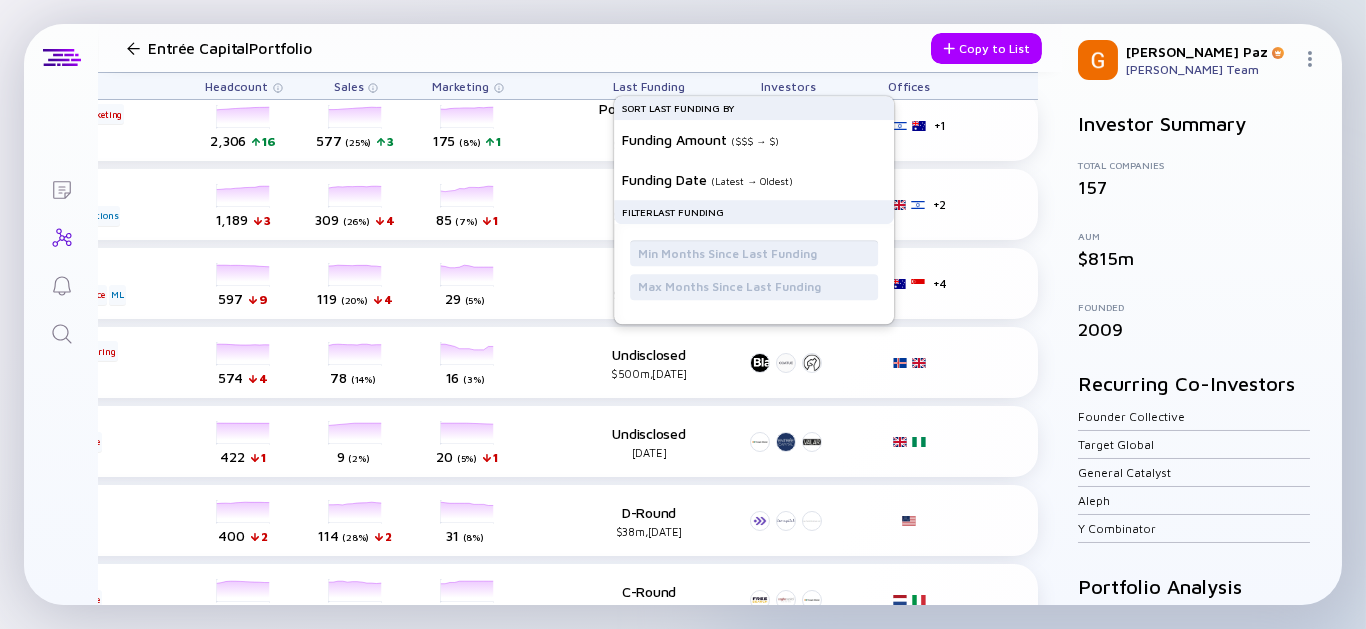 scroll, scrollTop: 0, scrollLeft: 504, axis: horizontal 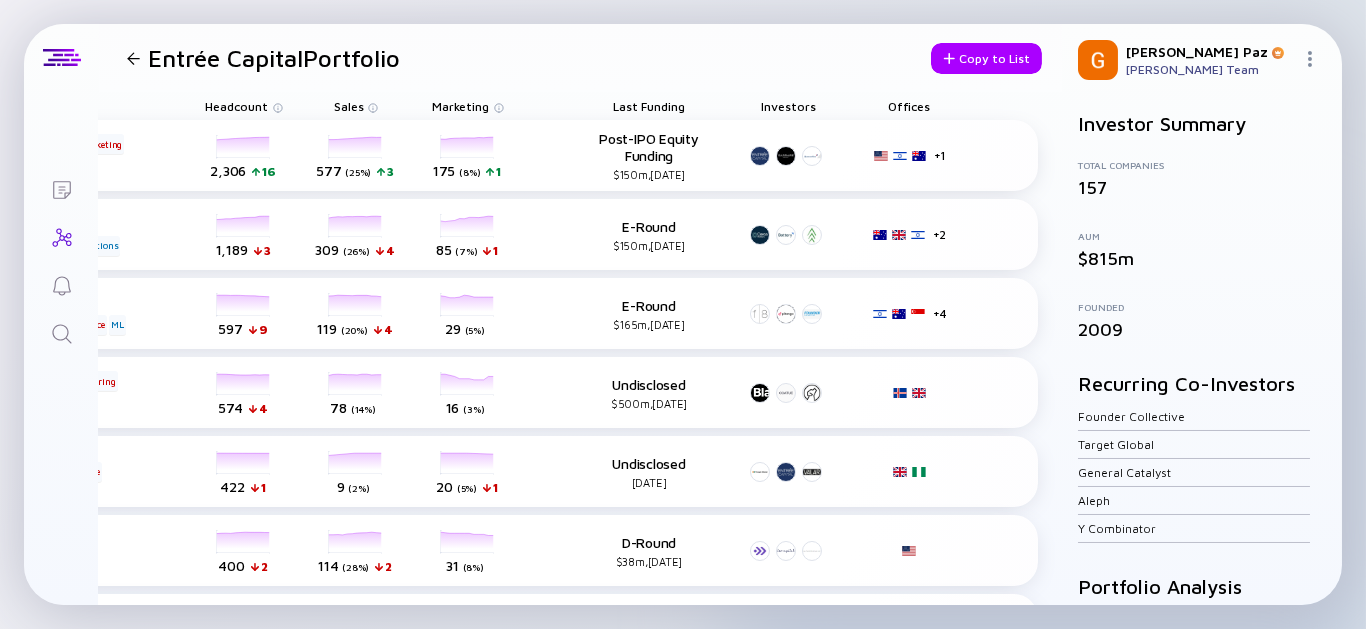 click on "Updating List... Lists Entrée Capital  Portfolio Copy to List Name Tags Headcount Sales Marketing Last Funding Sort Last Funding by Funding Amount ( $$$ → $ ) Funding Date ( Latest → Oldest ) Filter  Last Funding Investors Offices monday.com Public B2C Sales & Marketing BigData headcount-monday-com 2,306 16 Headcount salesColumn-monday-com 577 ( 25% ) 3 Sales marketingColumn-monday-com 175 ( 8% ) 1 Marketing Post-IPO Equity Funding $150m,
Jun 2021       +  1 HiBob Repeat Founders B2B IT Software Applications headcount-hibob 1,189 3 Headcount salesColumn-hibob 309 ( 26% ) 4 Sales marketingColumn-hibob 85 ( 7% ) 1 Marketing E-Round $150m,
Sept 2024       +  2 Riskified Public B2B Retail & eCommerce ML headcount-riskified 597 9 Headcount salesColumn-riskified 119 ( 20% ) 4 Sales marketingColumn-riskified 29 ( 5% ) Marketing E-Round $165m,
Nov 2019       +  4 Rapyd B2B Manufacturing SaaS headcount-rapyd-financial-network 574 4 Headcount salesColumn-rapyd-financial-network" at bounding box center (683, 314) 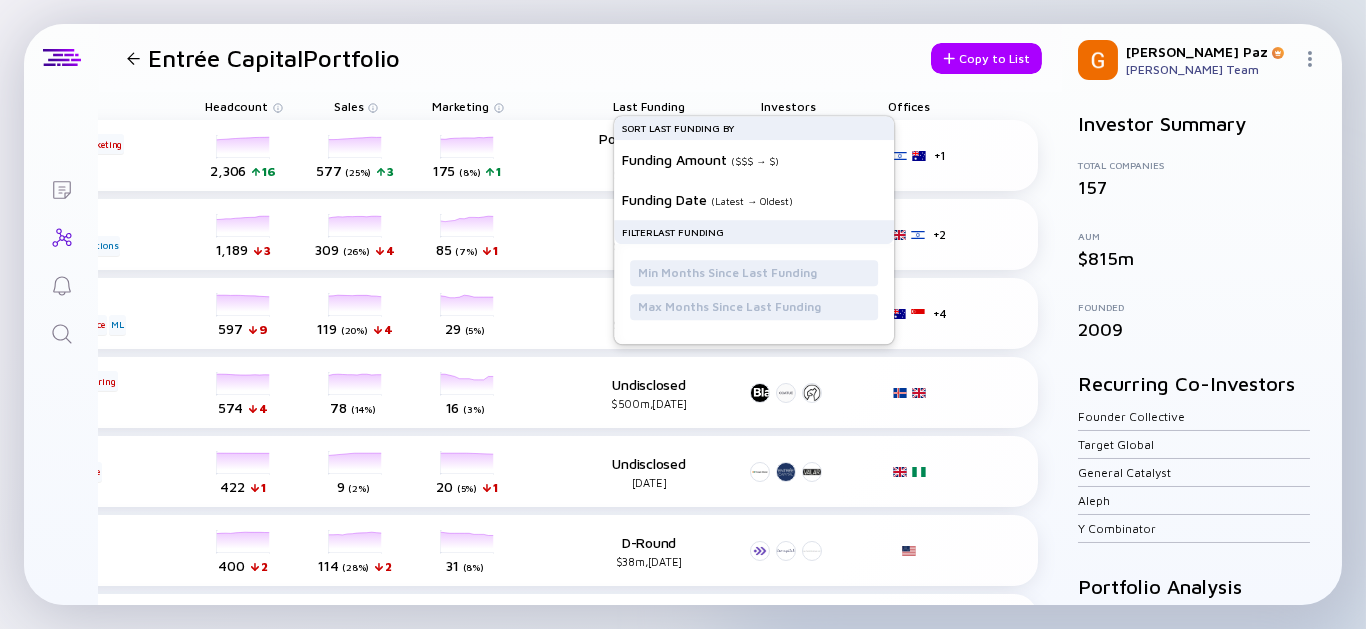 drag, startPoint x: 628, startPoint y: 76, endPoint x: 640, endPoint y: 74, distance: 12.165525 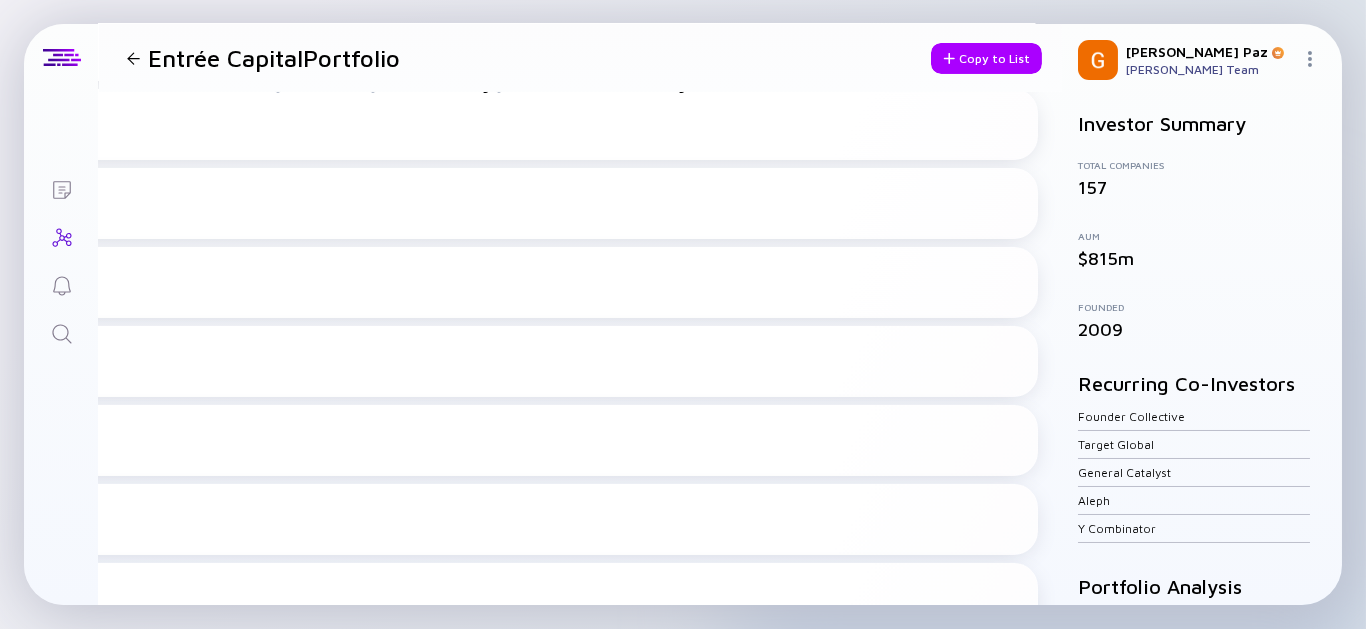 scroll, scrollTop: 0, scrollLeft: 504, axis: horizontal 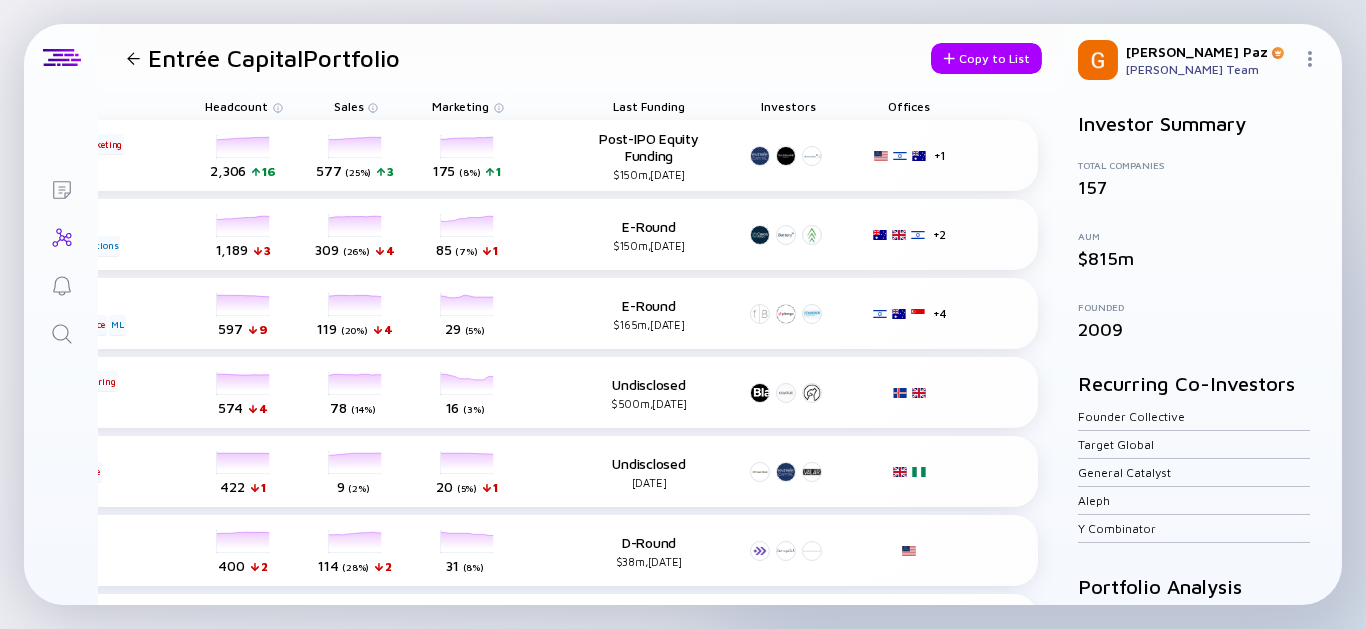 click on "Last Funding" at bounding box center (649, 106) 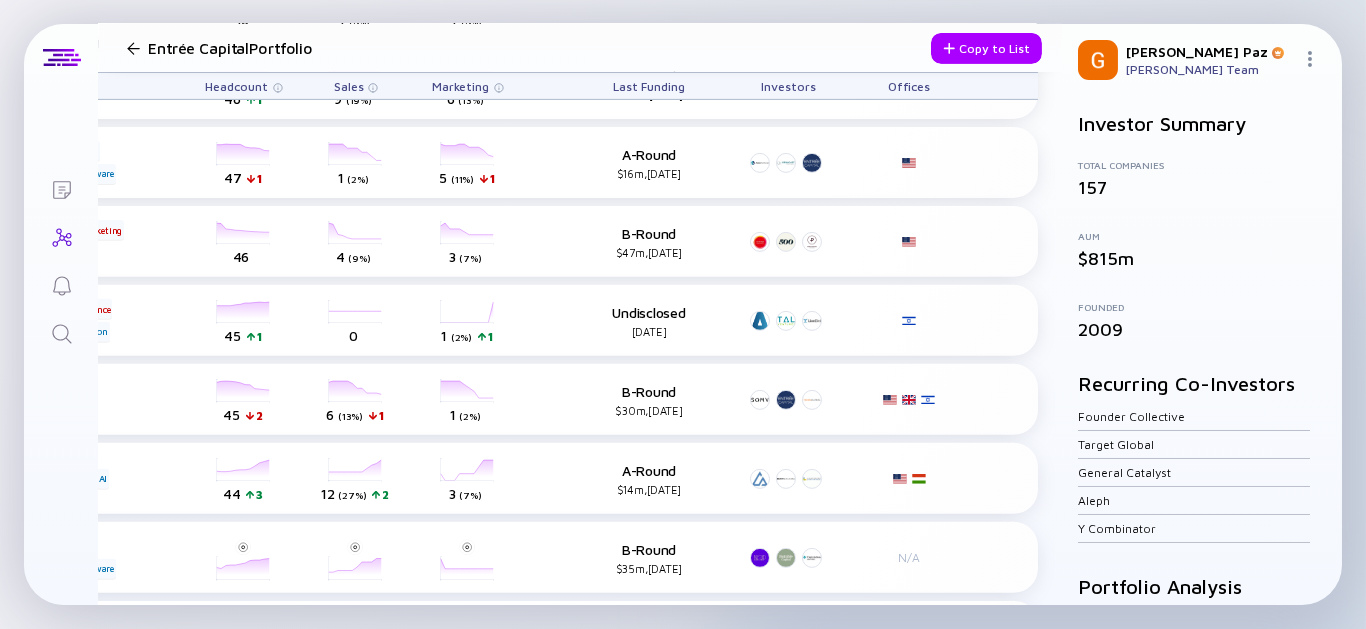 scroll, scrollTop: 4182, scrollLeft: 504, axis: both 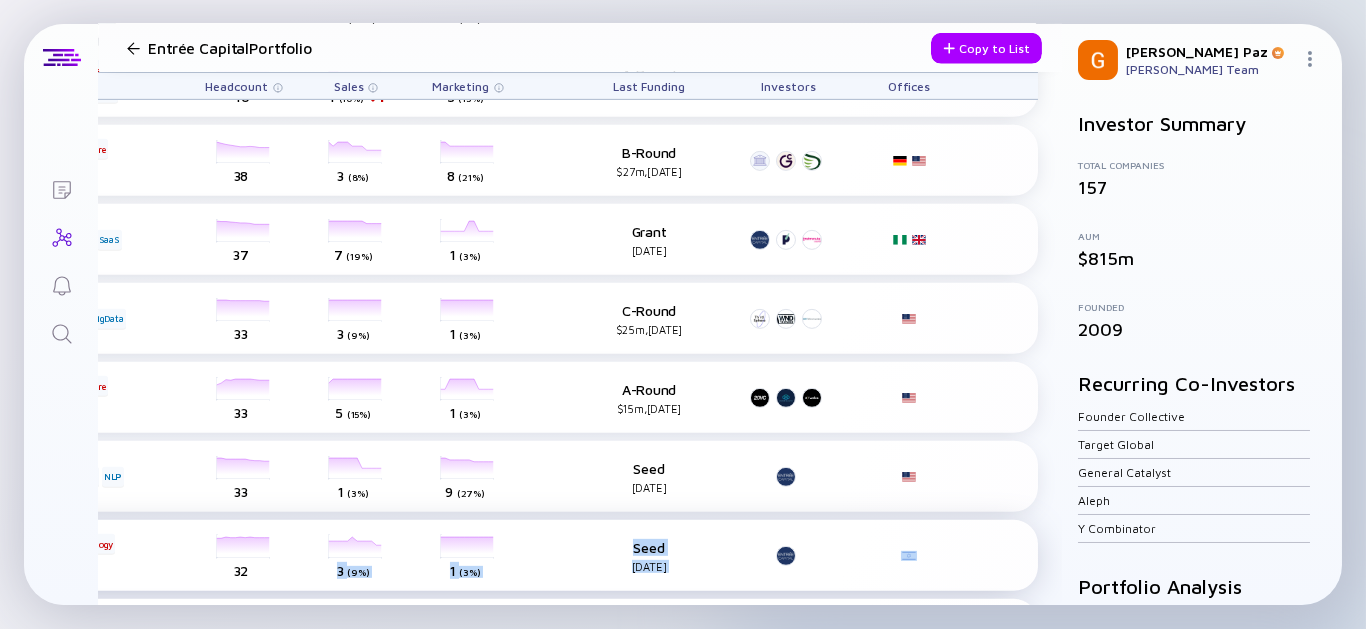 drag, startPoint x: 618, startPoint y: 588, endPoint x: 344, endPoint y: 560, distance: 275.42694 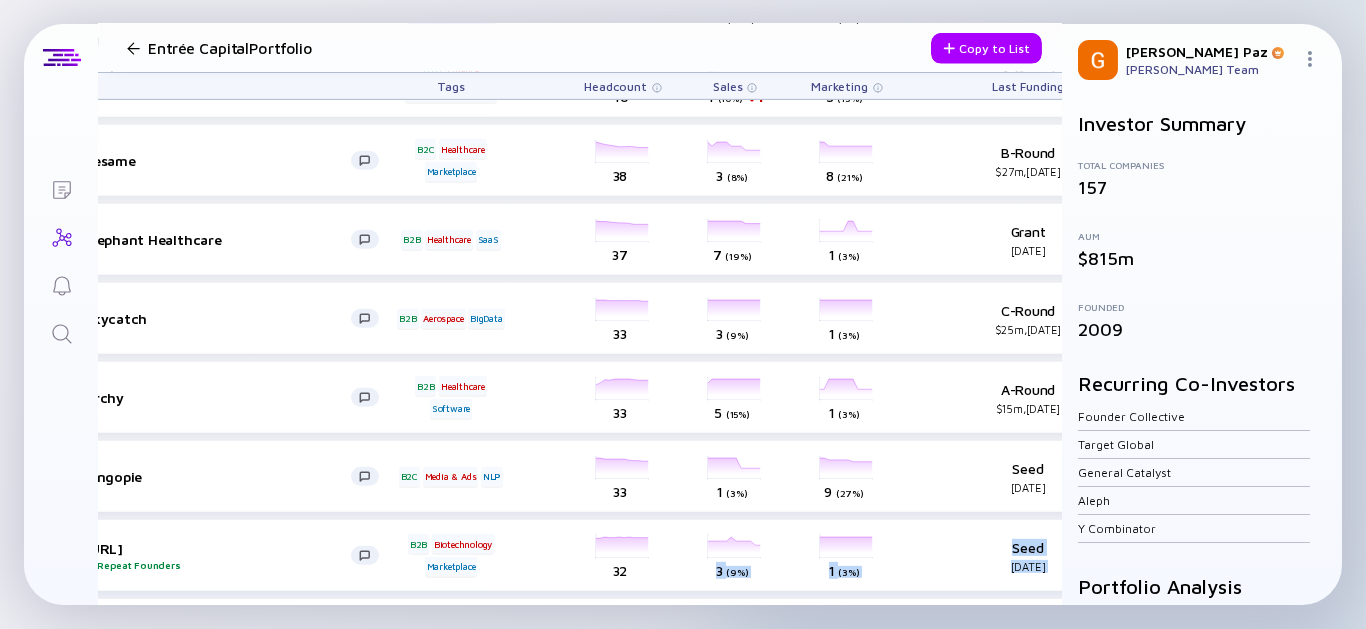 scroll, scrollTop: 4182, scrollLeft: 0, axis: vertical 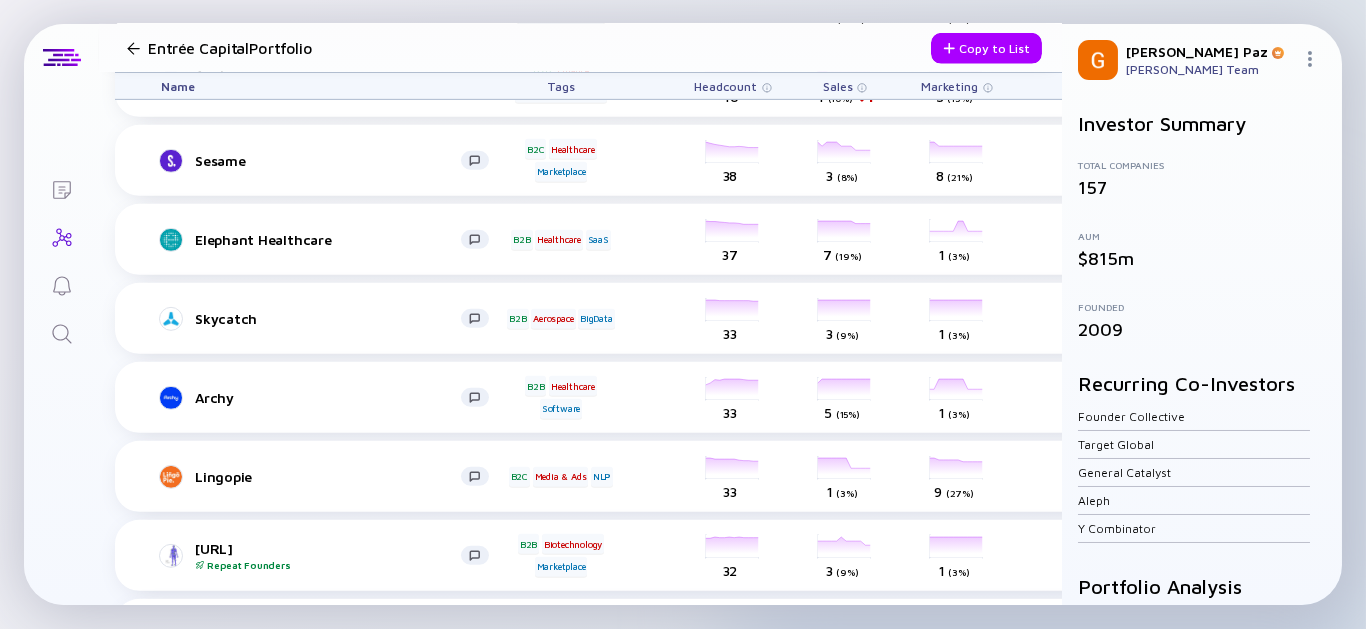 click on "Entrée Capital  Portfolio" at bounding box center [230, 48] 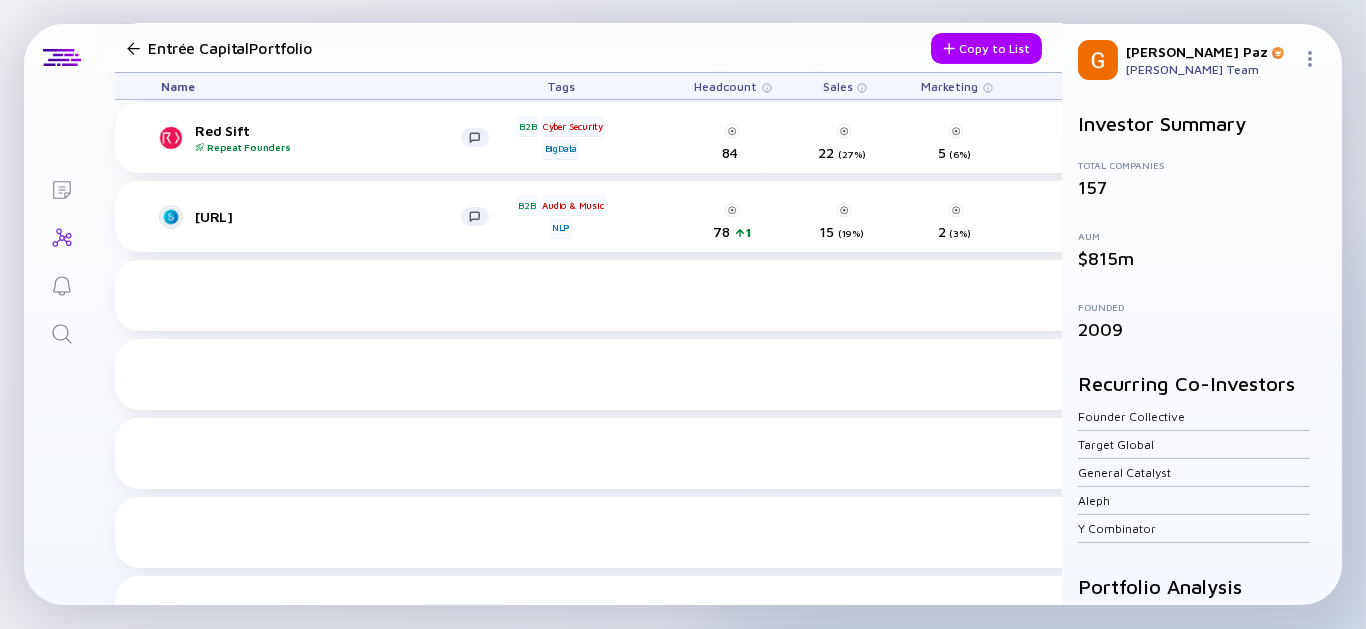 scroll, scrollTop: 1183, scrollLeft: 0, axis: vertical 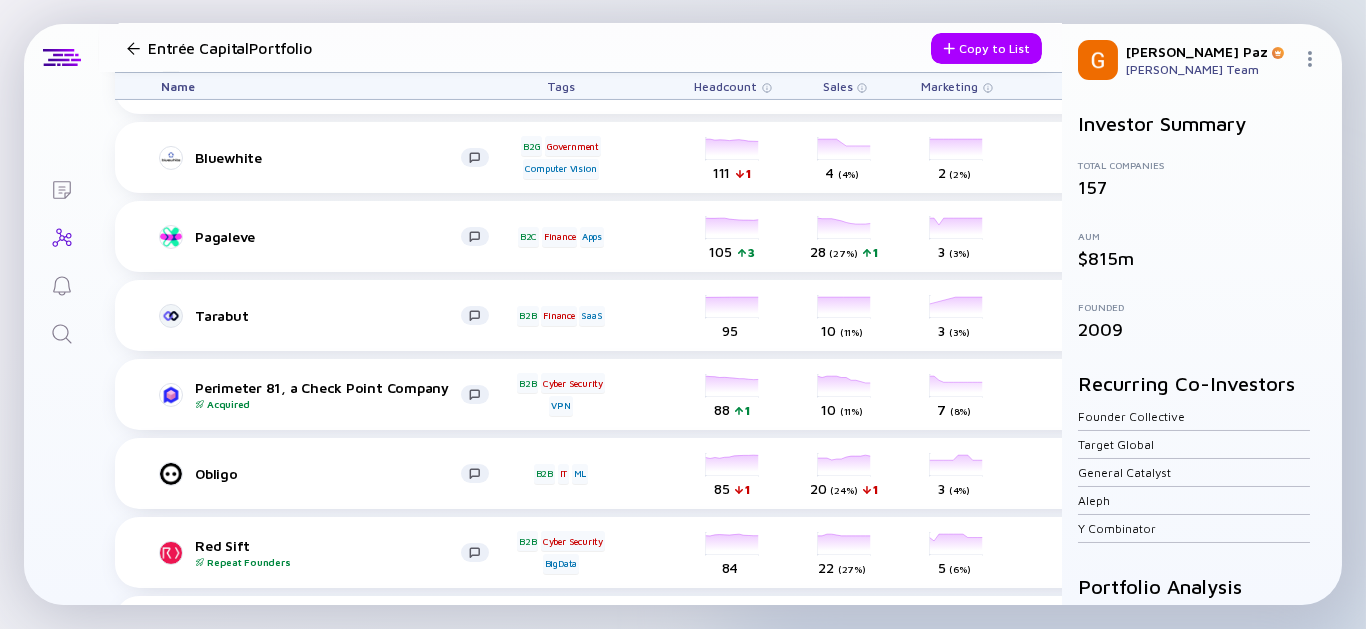 click on "Headcount" at bounding box center [726, 86] 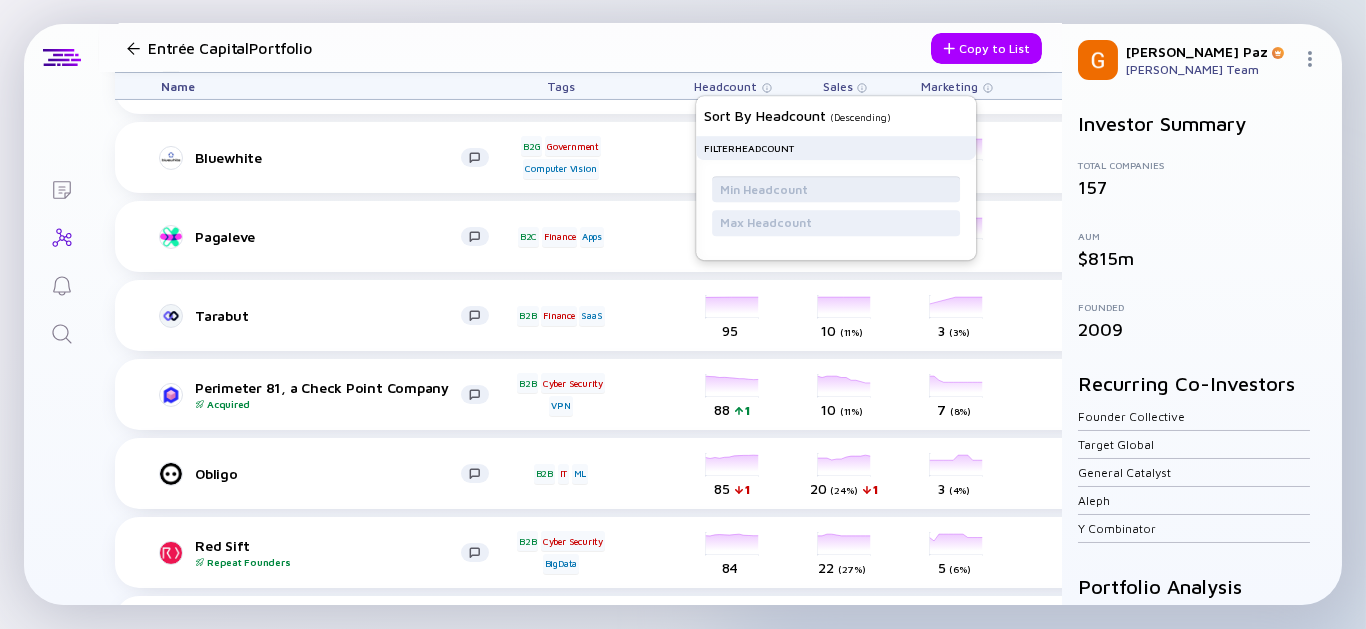 click at bounding box center (836, 189) 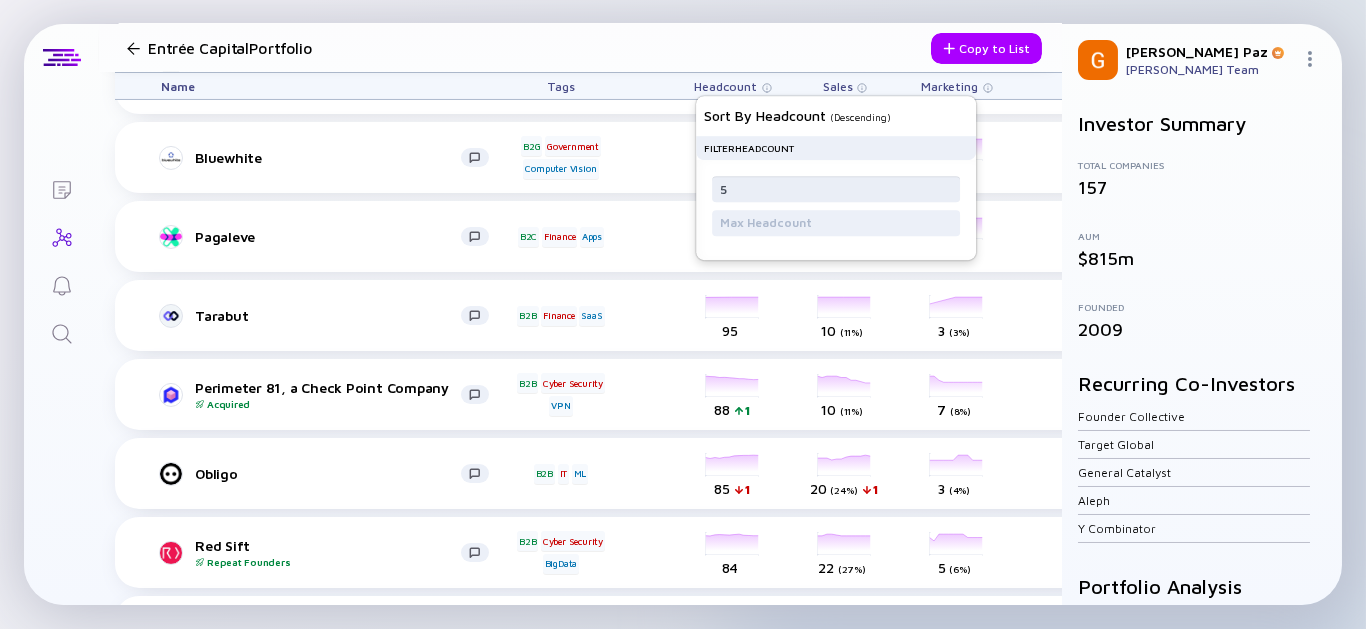 type on "5" 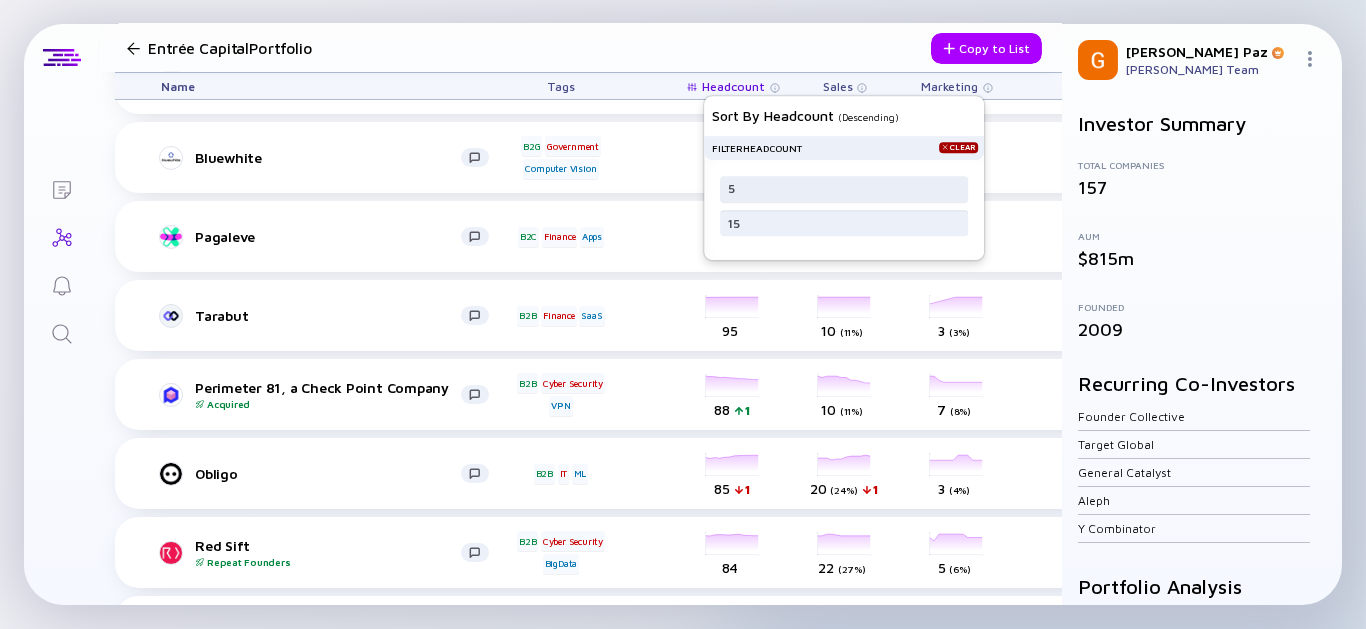 type on "15" 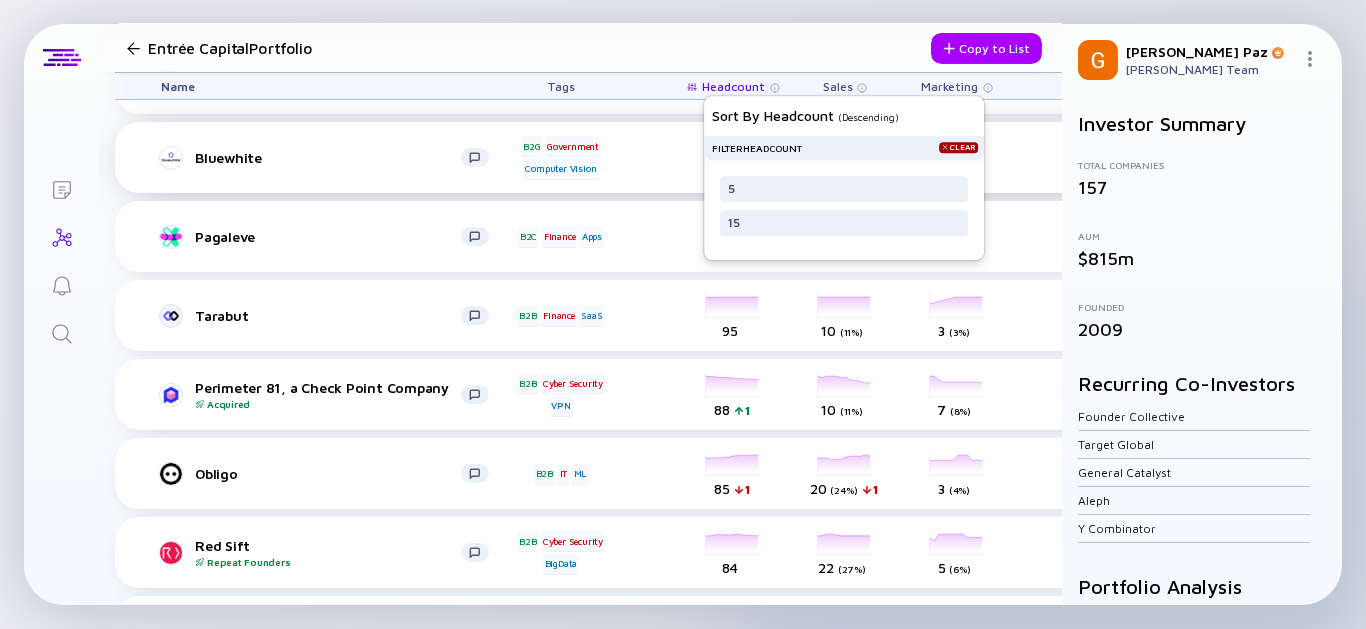 click on "Bluewhite B2G Government Computer Vision headcount-blue-white-robotics 111 1 Headcount salesColumn-blue-white-robotics 4 ( 4% ) Sales marketingColumn-blue-white-robotics 2 ( 2% ) Marketing C-Round $39m,
Jan 2024" at bounding box center (821, 157) 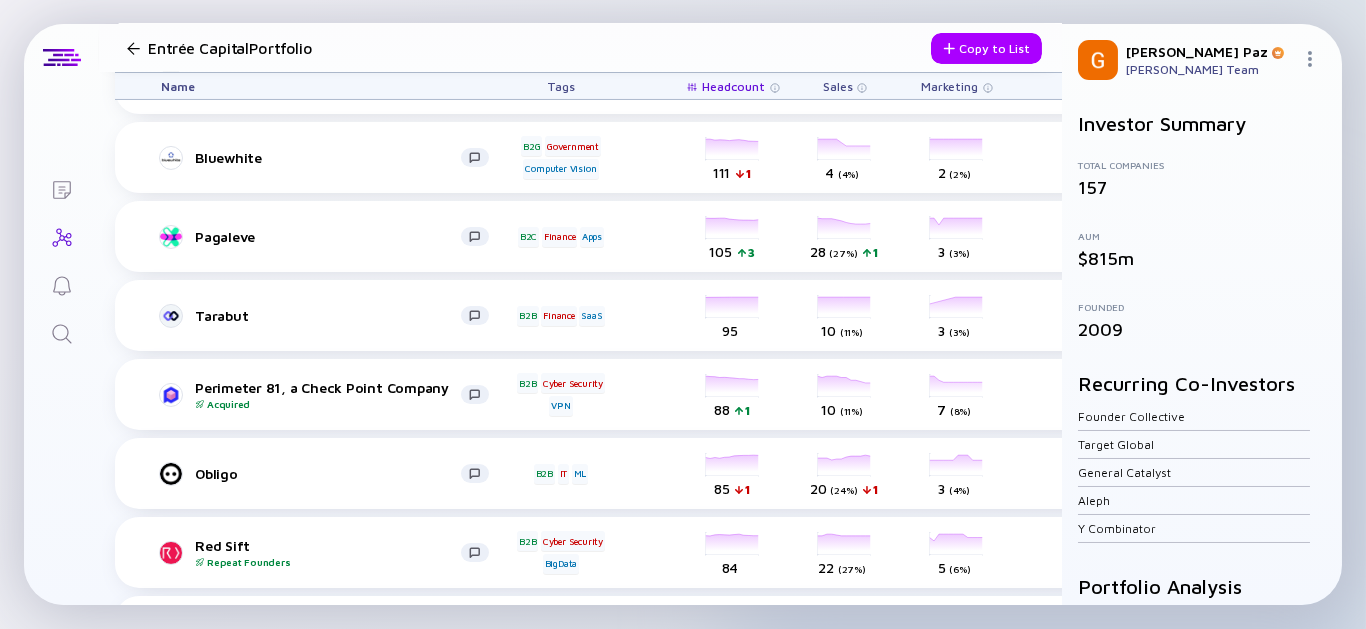 click on "Headcount" at bounding box center (733, 86) 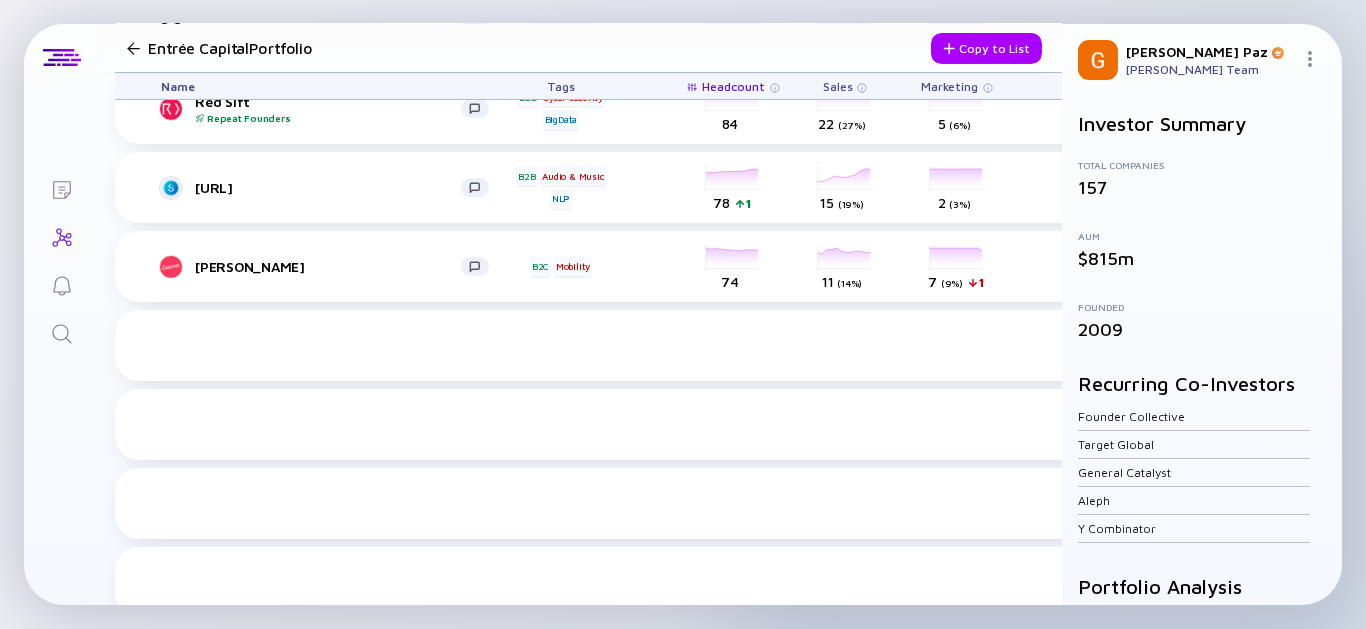scroll, scrollTop: 849, scrollLeft: 0, axis: vertical 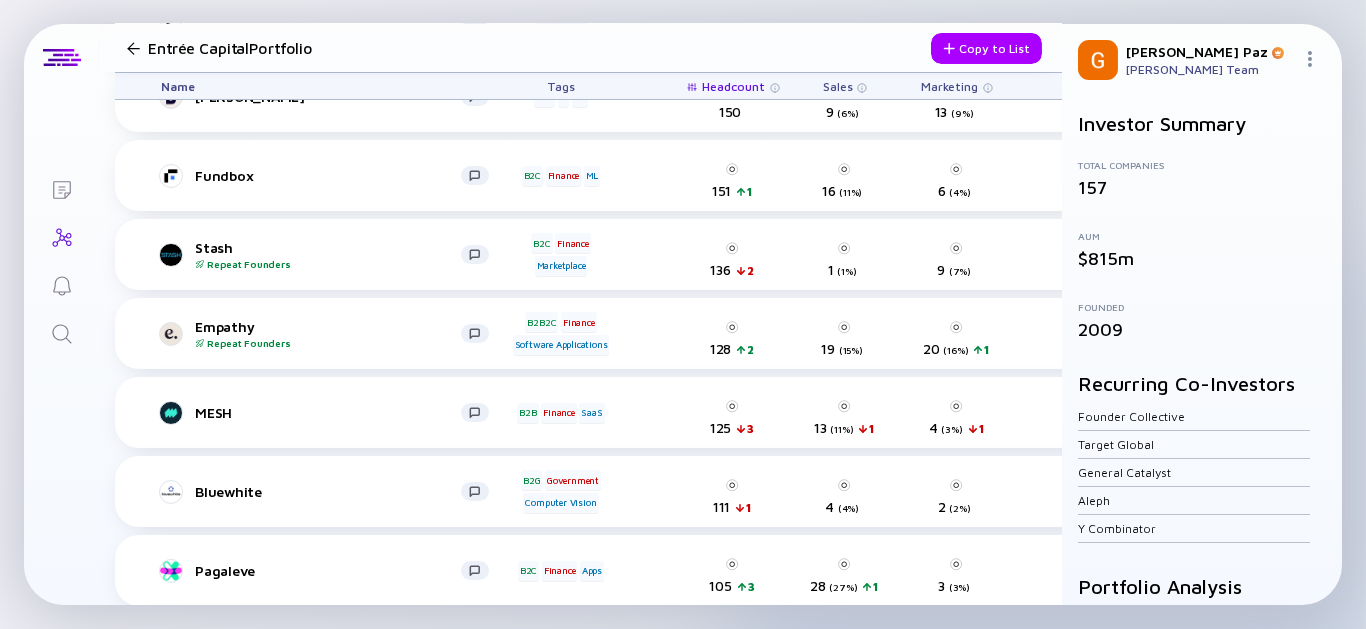 click on "Headcount" at bounding box center [734, 86] 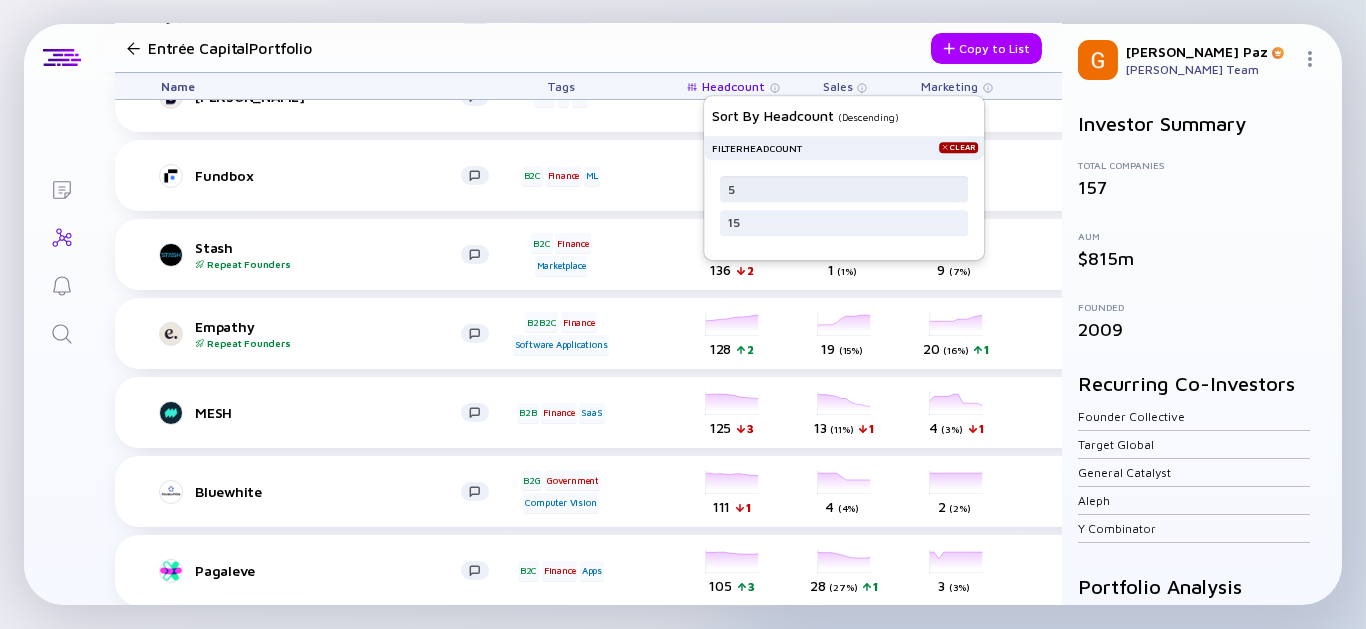 click on "5" at bounding box center [844, 189] 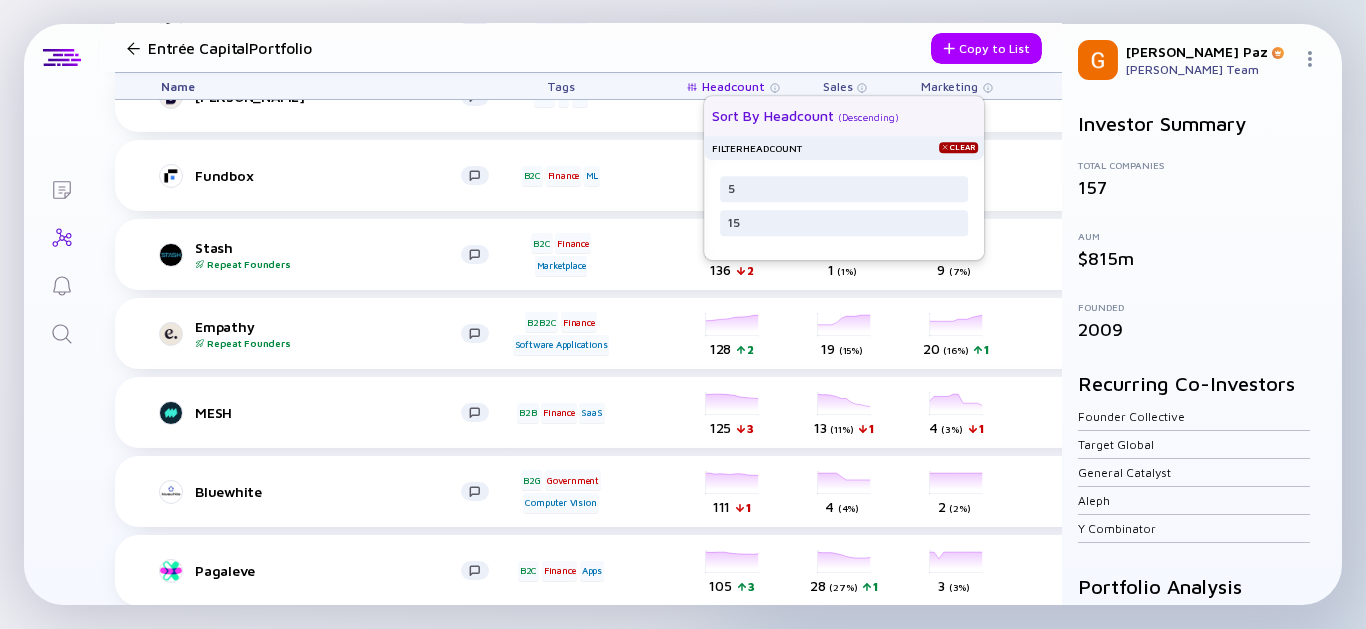 click on "Sort by Headcount" at bounding box center (773, 115) 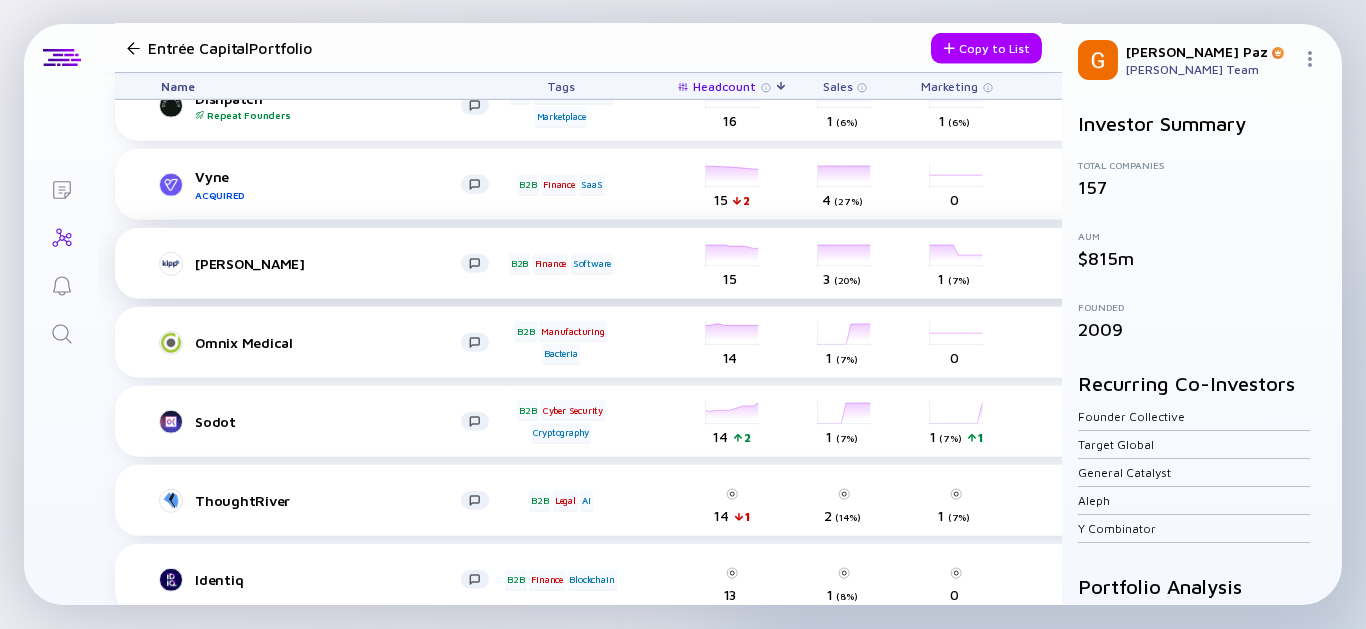 scroll, scrollTop: 6609, scrollLeft: 0, axis: vertical 